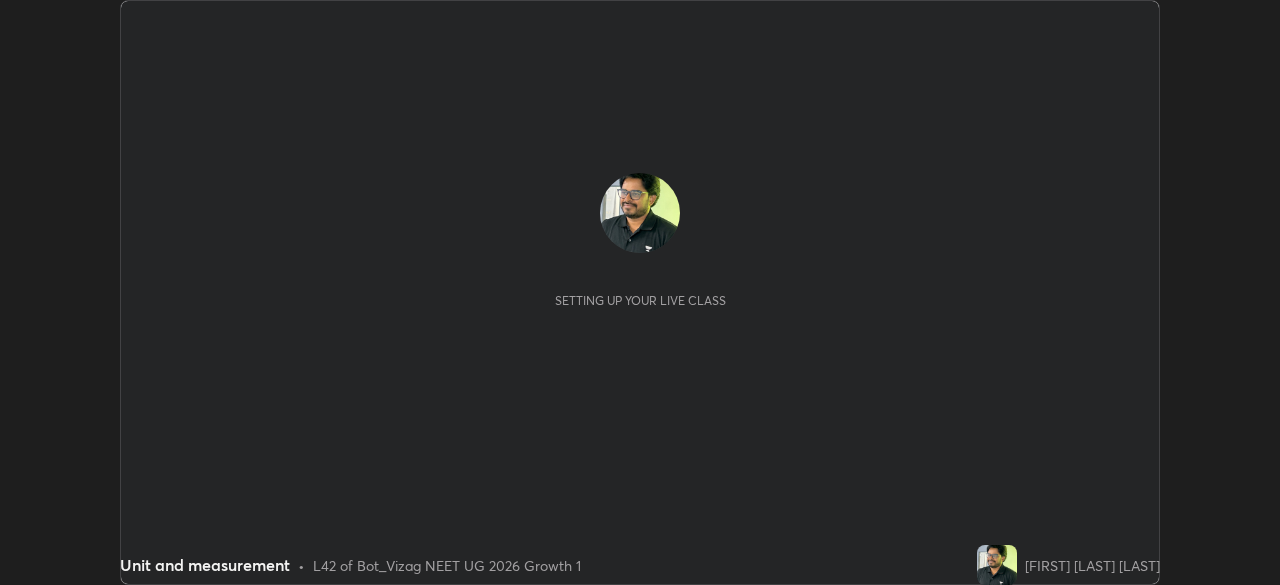 scroll, scrollTop: 0, scrollLeft: 0, axis: both 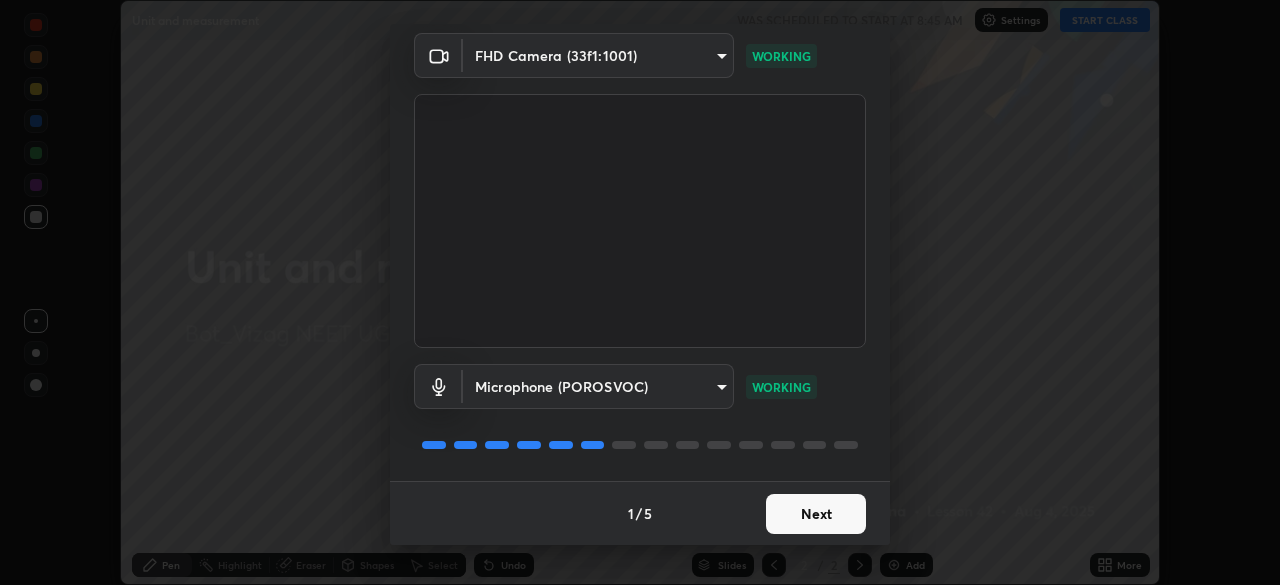 click on "Next" at bounding box center (816, 514) 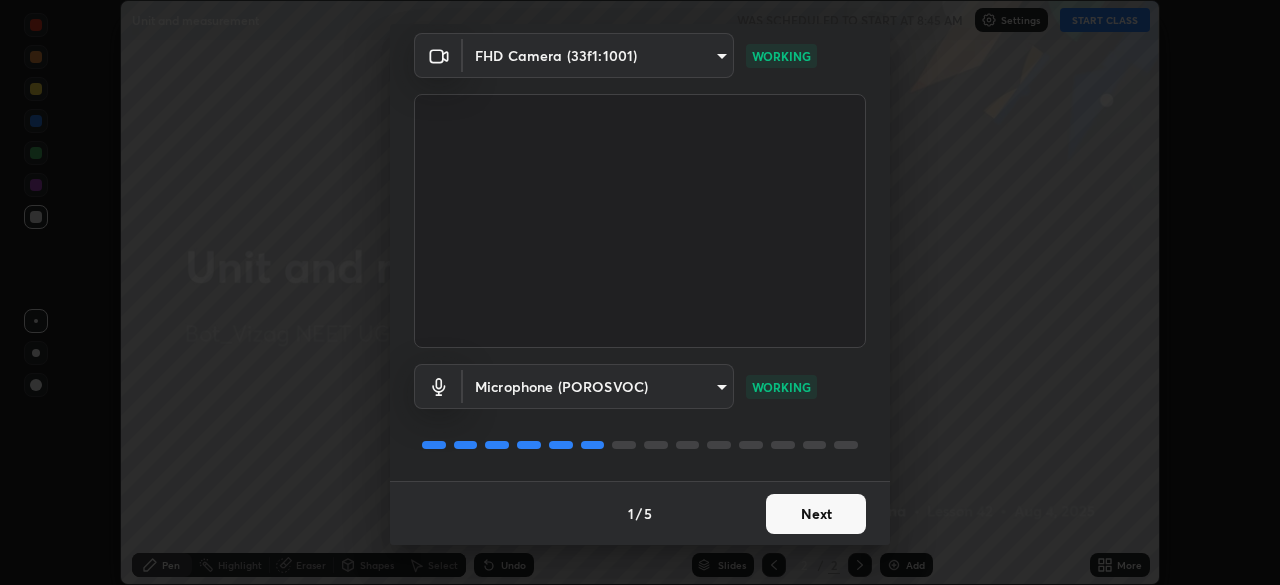 scroll, scrollTop: 0, scrollLeft: 0, axis: both 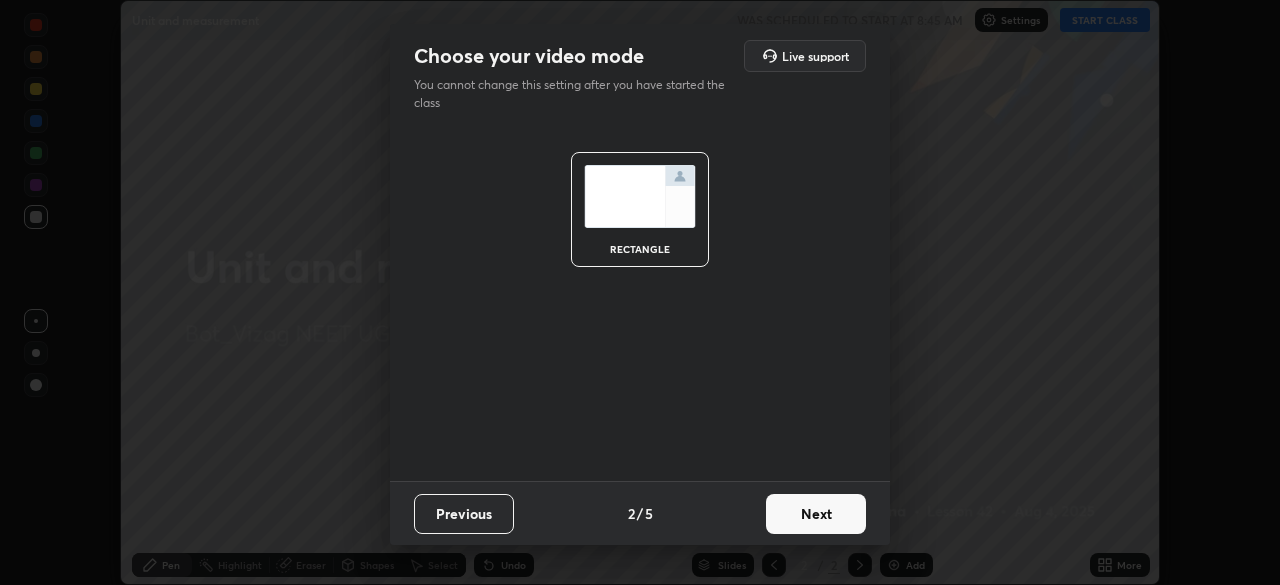click on "Next" at bounding box center (816, 514) 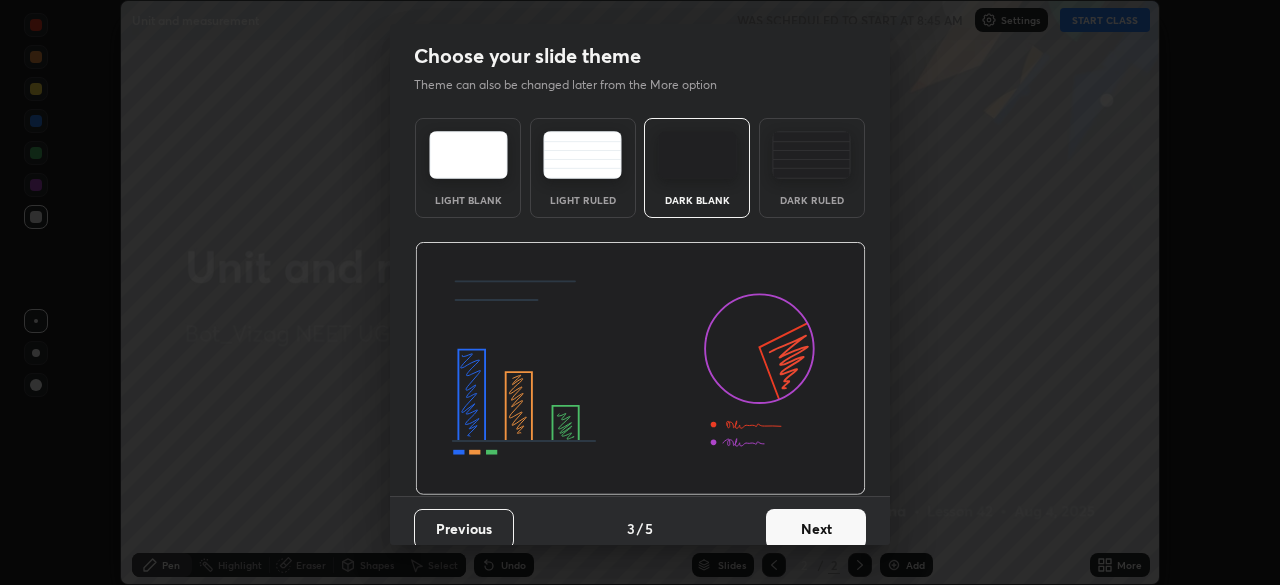 click on "Next" at bounding box center [816, 529] 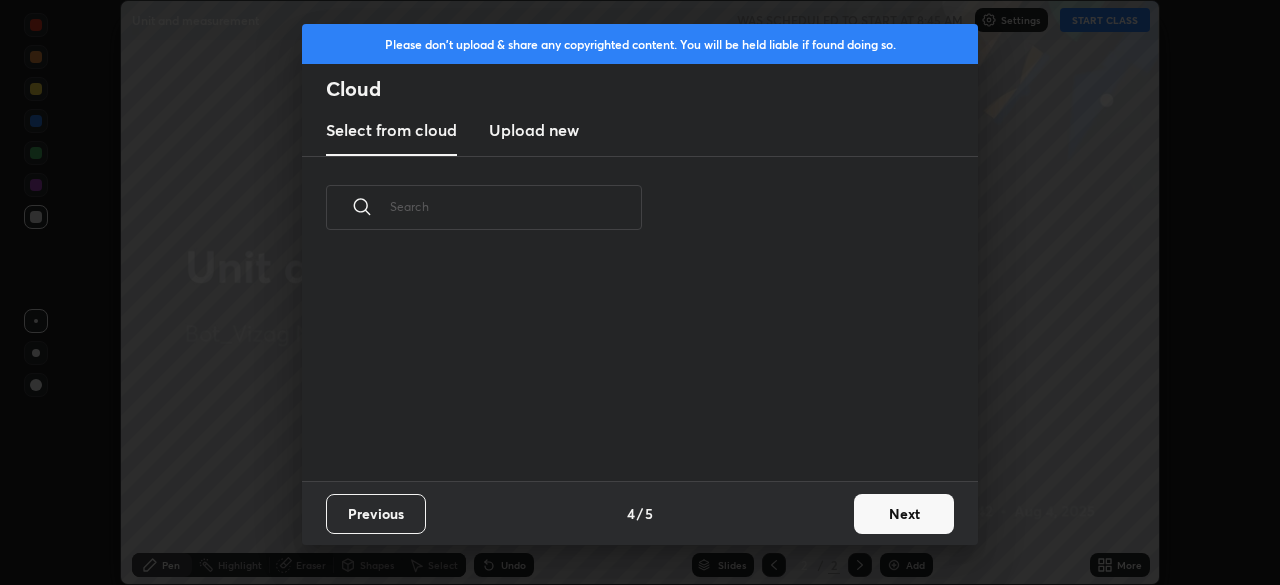click on "Next" at bounding box center [904, 514] 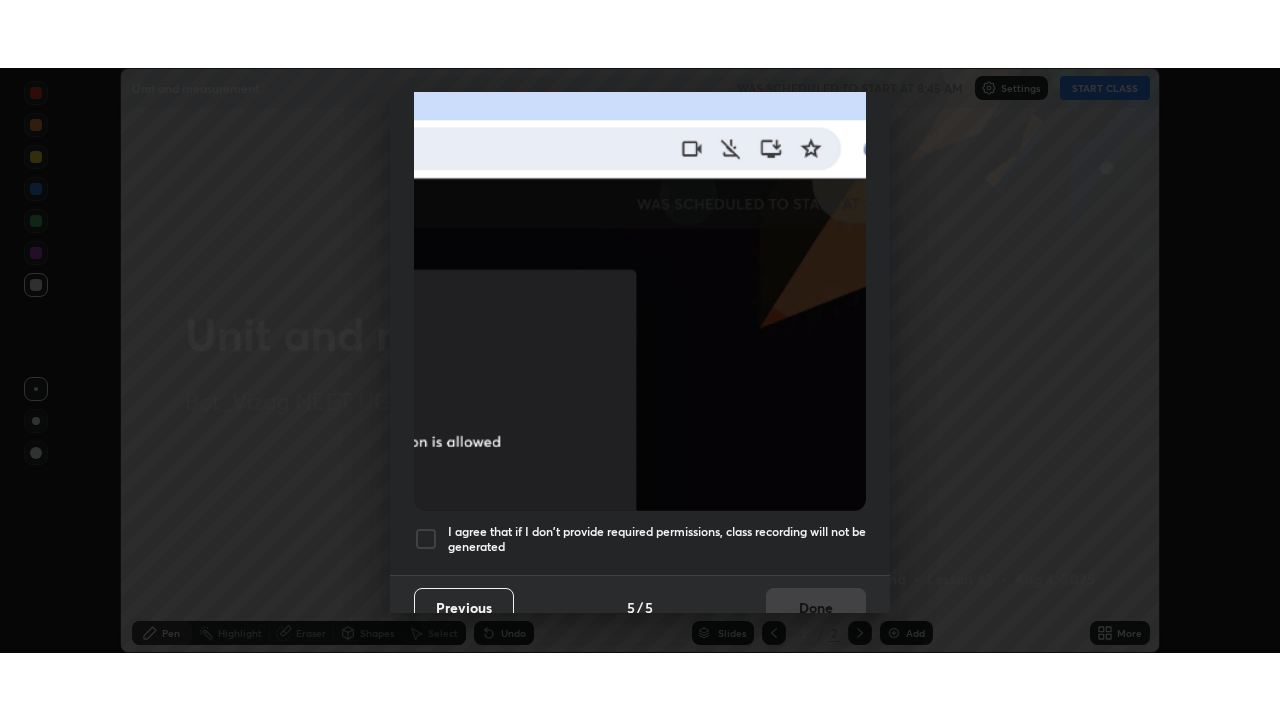 scroll, scrollTop: 479, scrollLeft: 0, axis: vertical 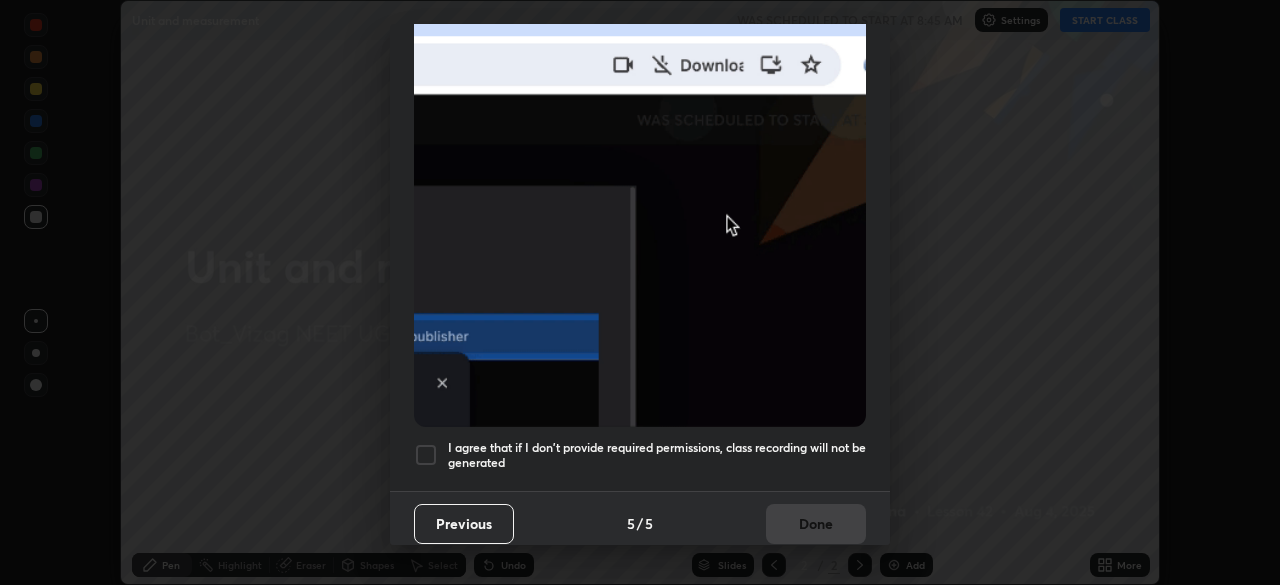 click at bounding box center (426, 455) 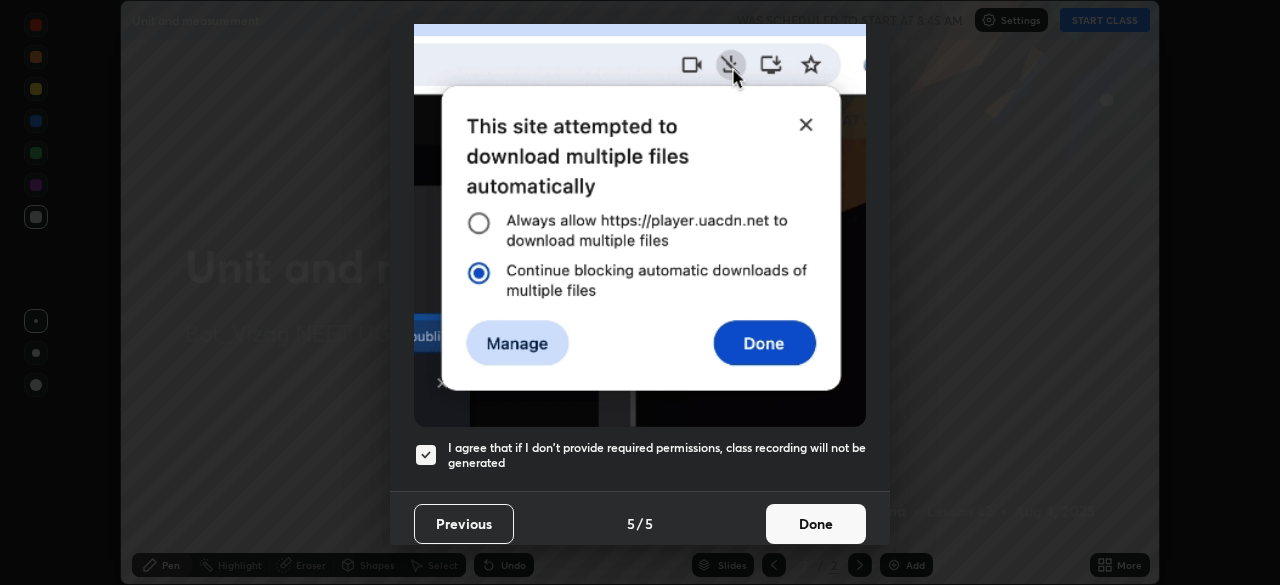 click on "Done" at bounding box center (816, 524) 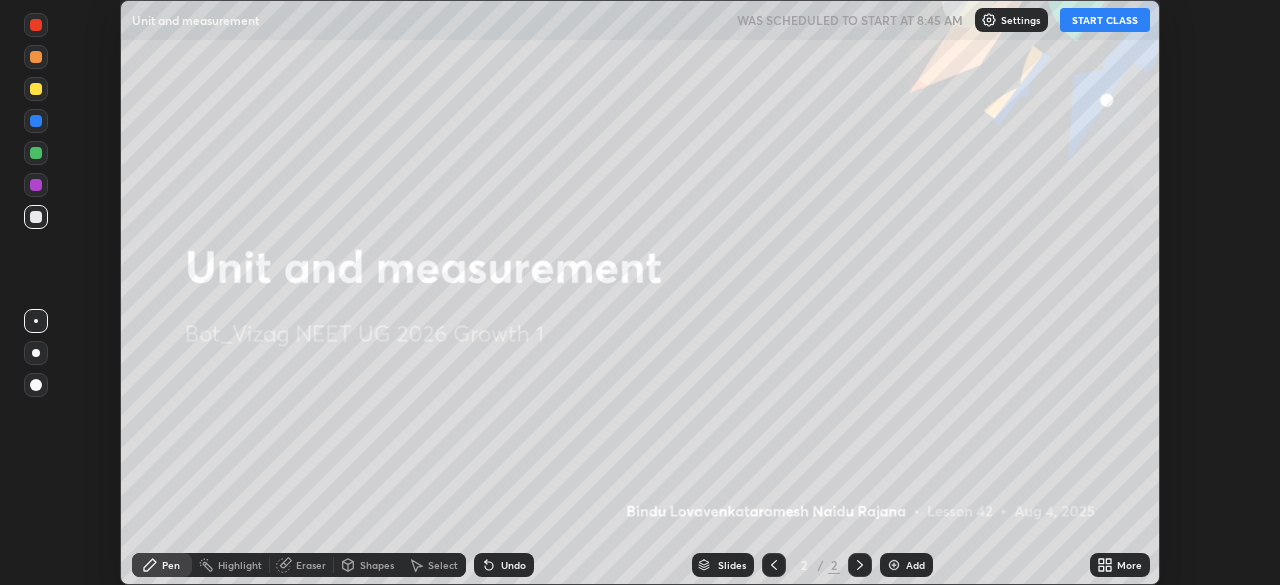 click on "START CLASS" at bounding box center [1105, 20] 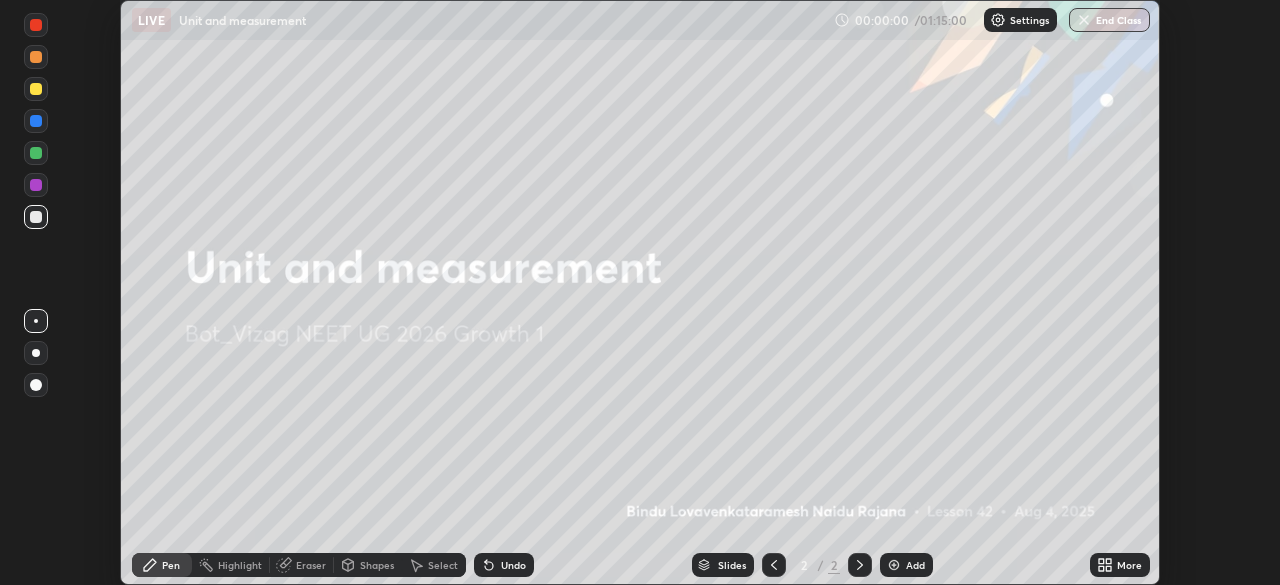 click 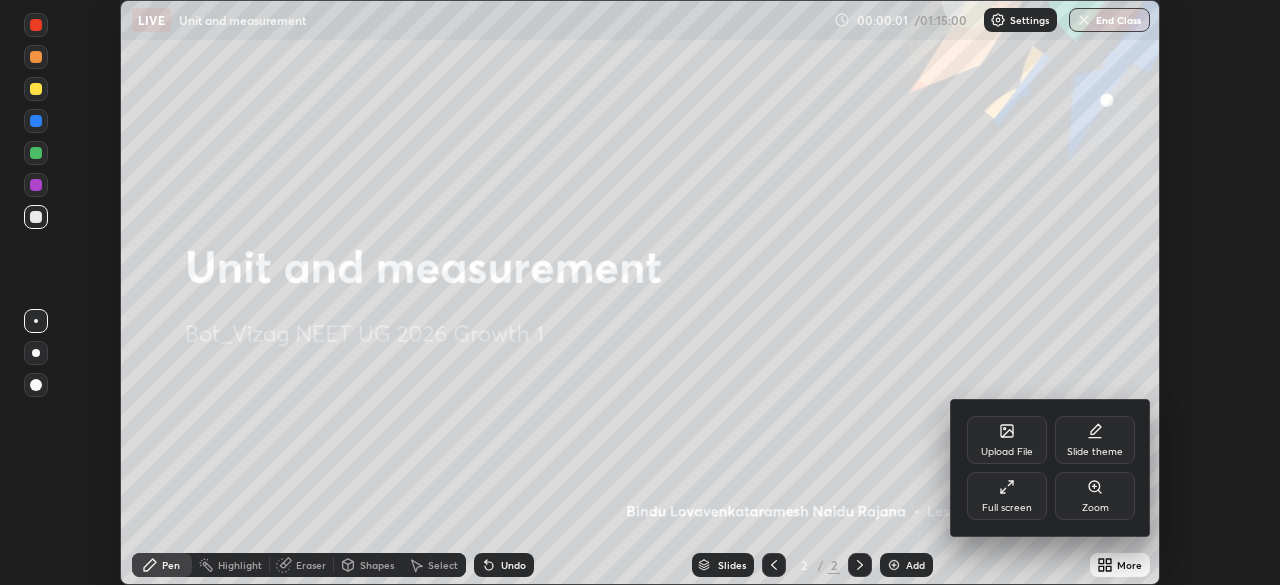 click on "Full screen" at bounding box center [1007, 508] 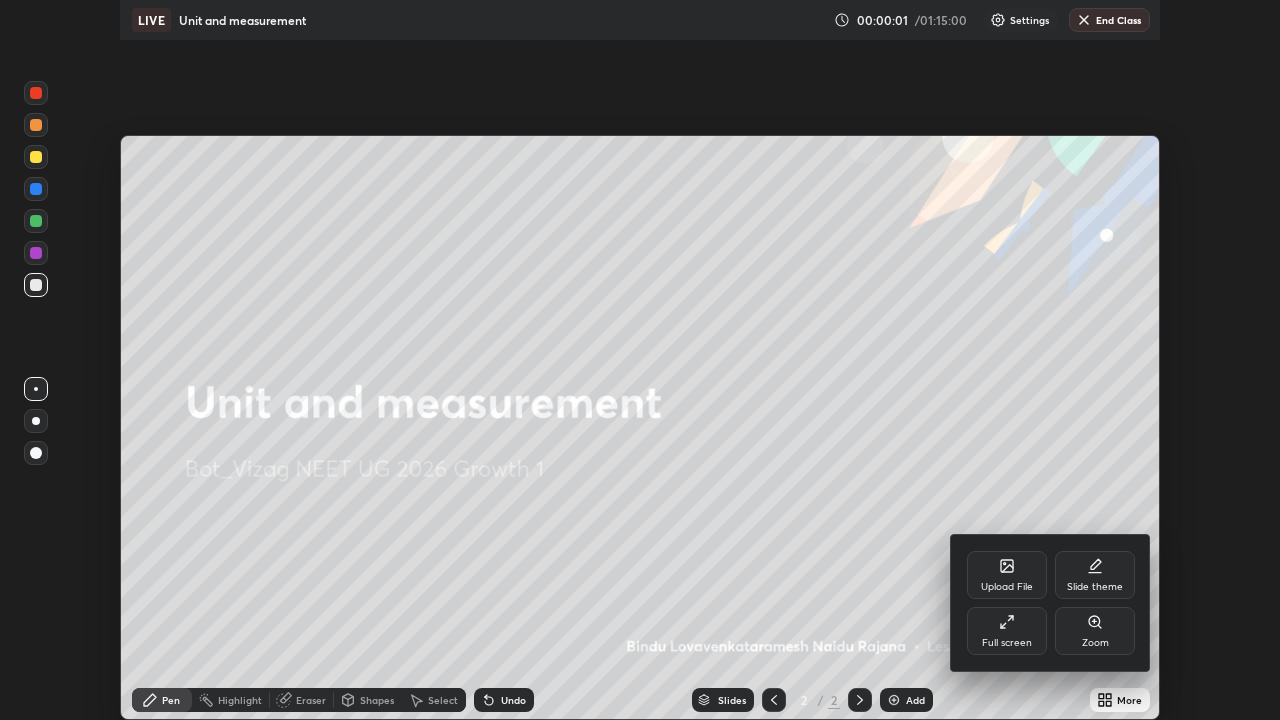 scroll, scrollTop: 99280, scrollLeft: 98720, axis: both 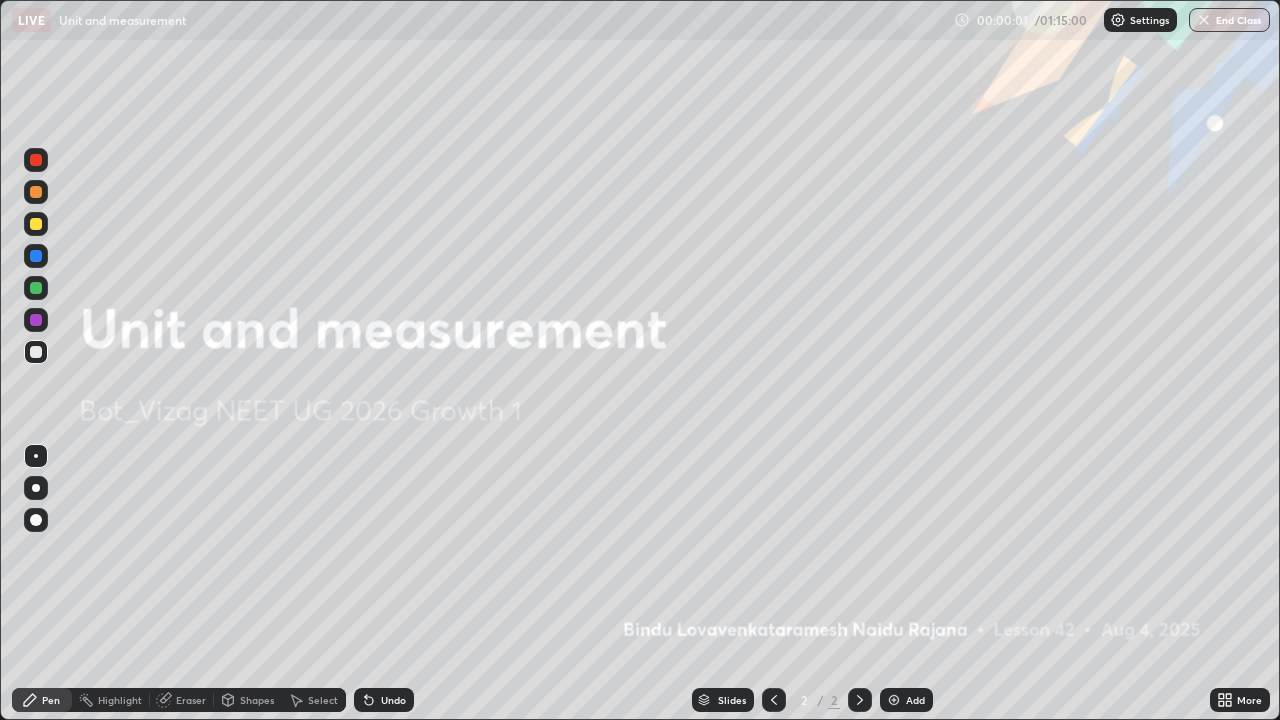click at bounding box center [894, 700] 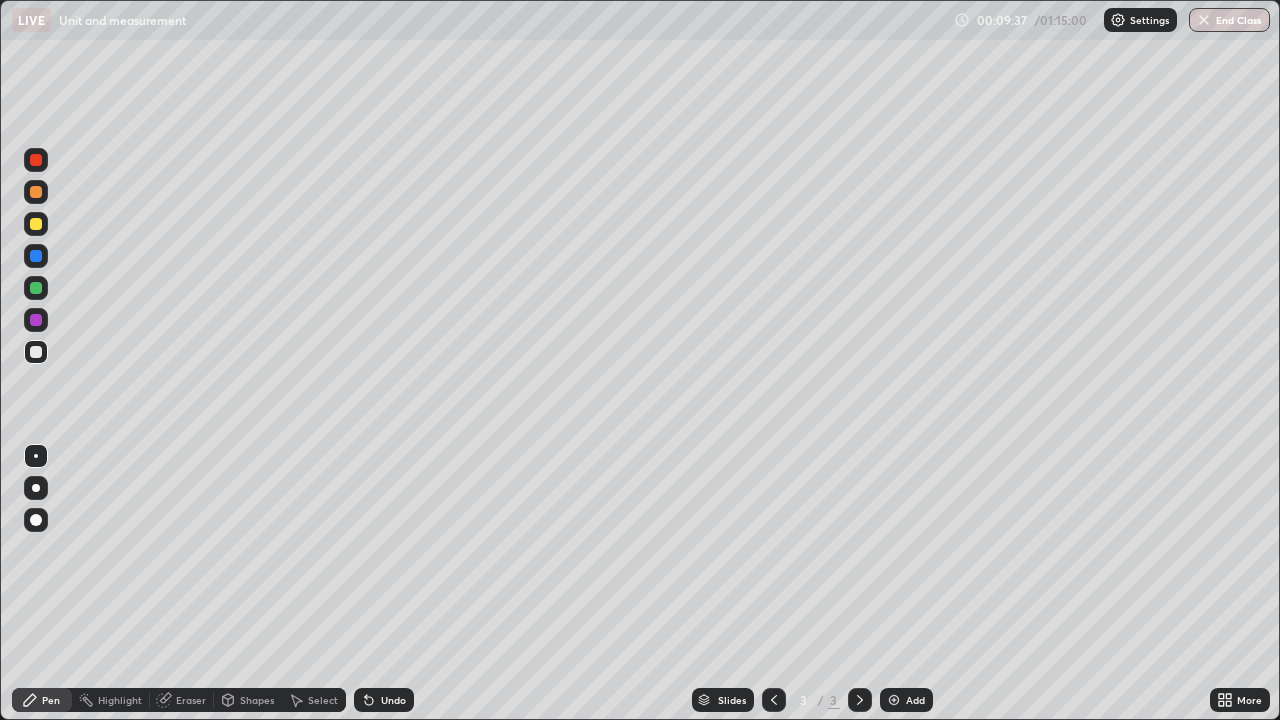 click at bounding box center [36, 488] 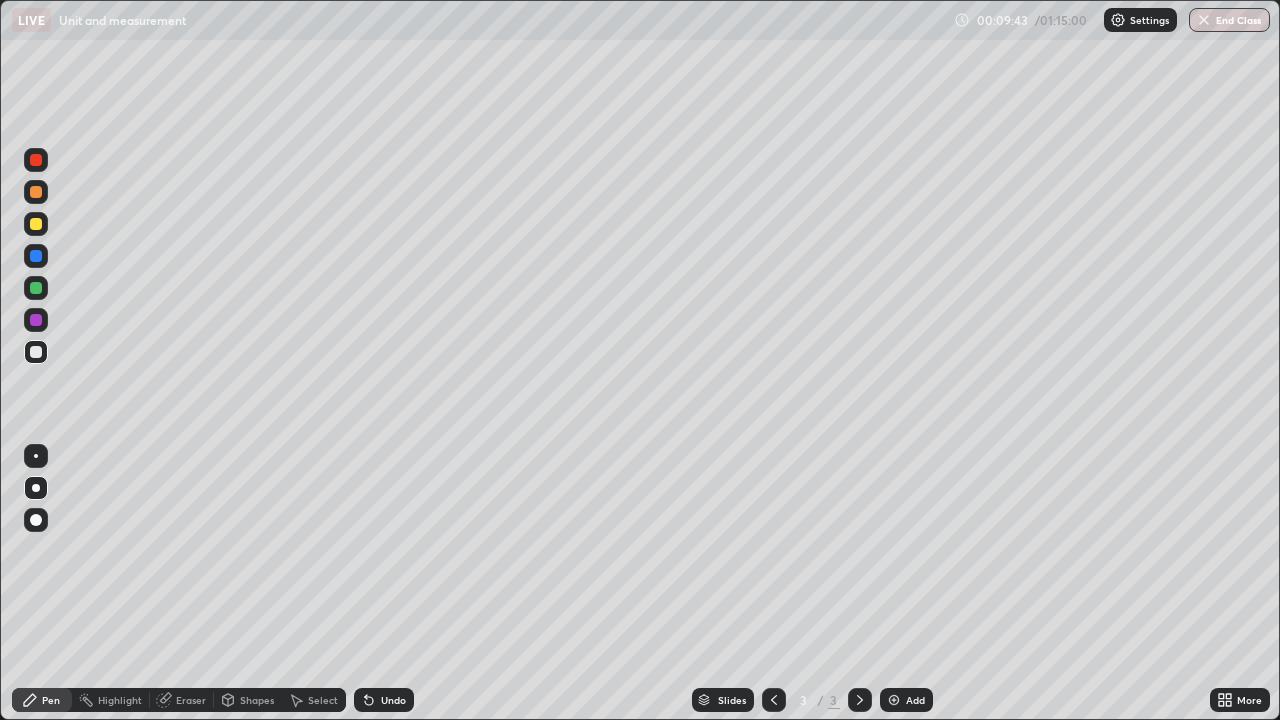 click at bounding box center (36, 224) 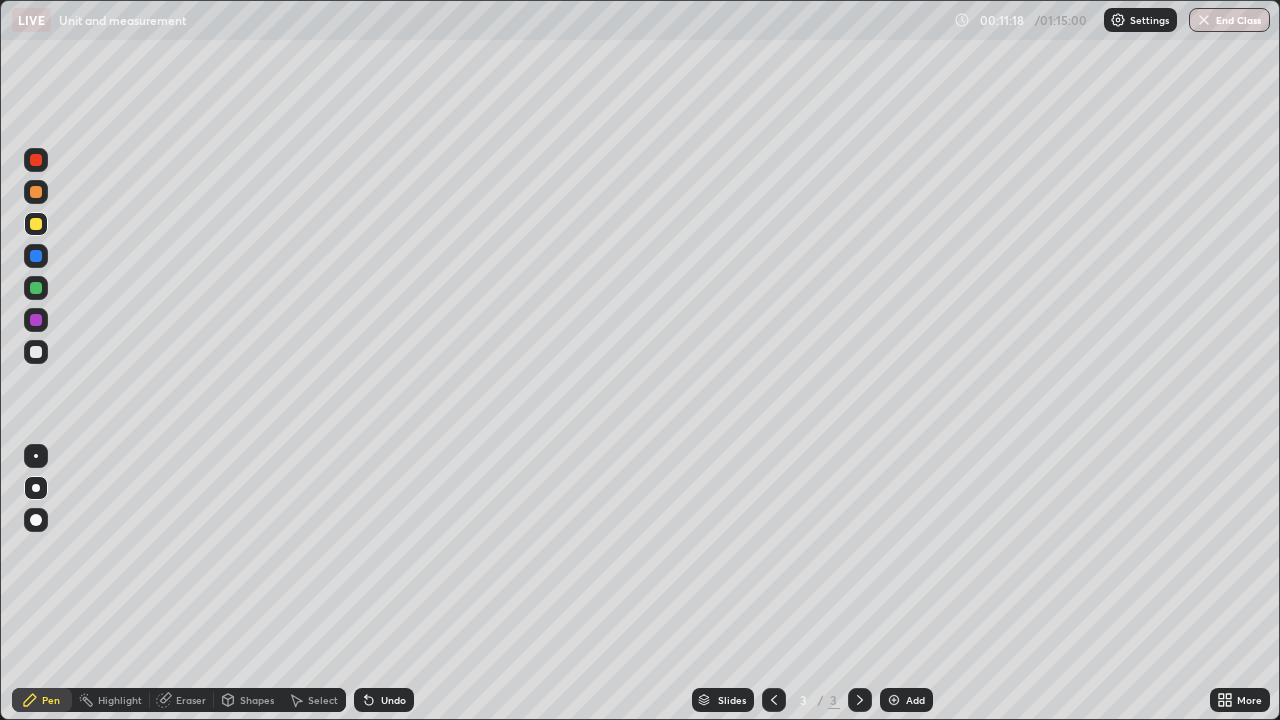 click at bounding box center [36, 352] 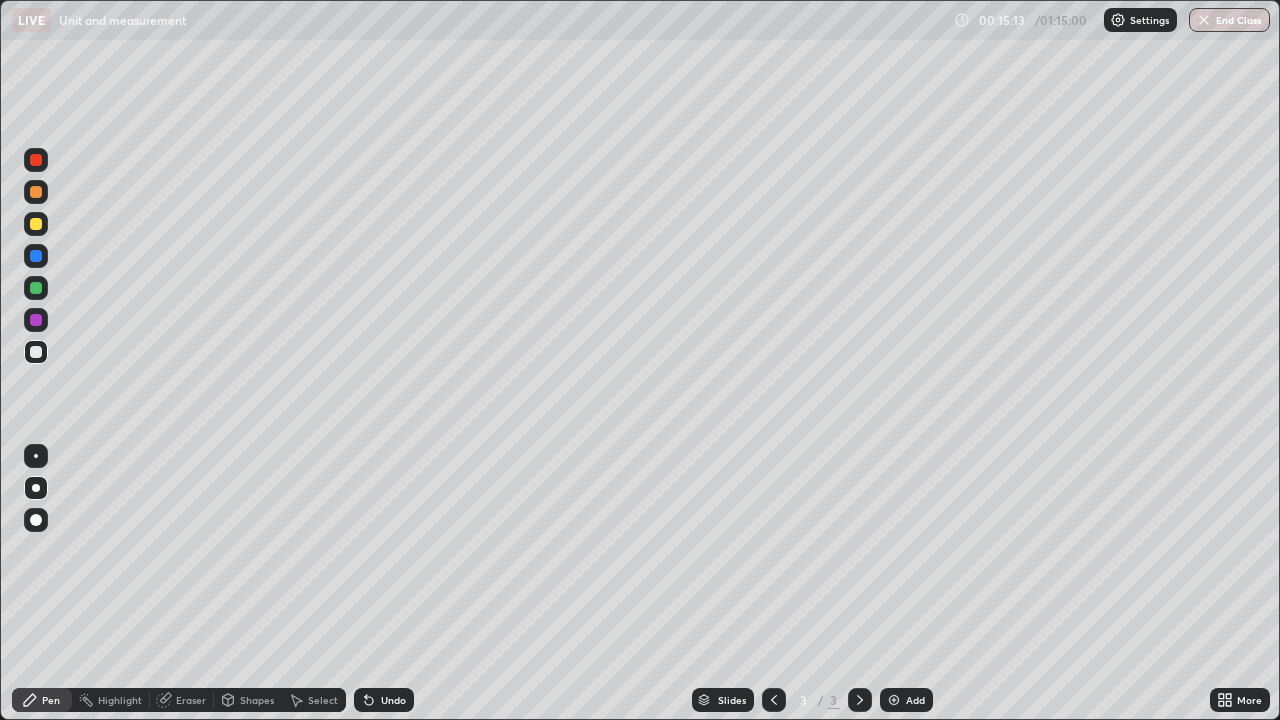 click on "Eraser" at bounding box center (182, 700) 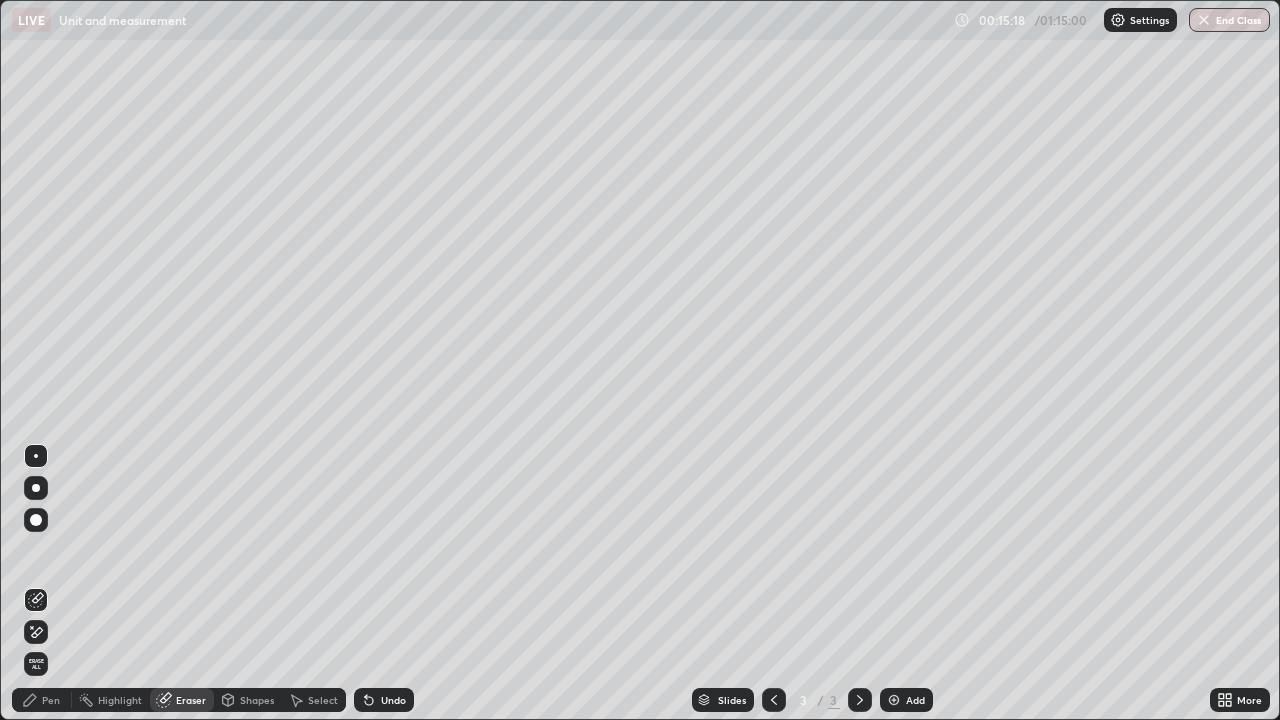 click at bounding box center [36, 488] 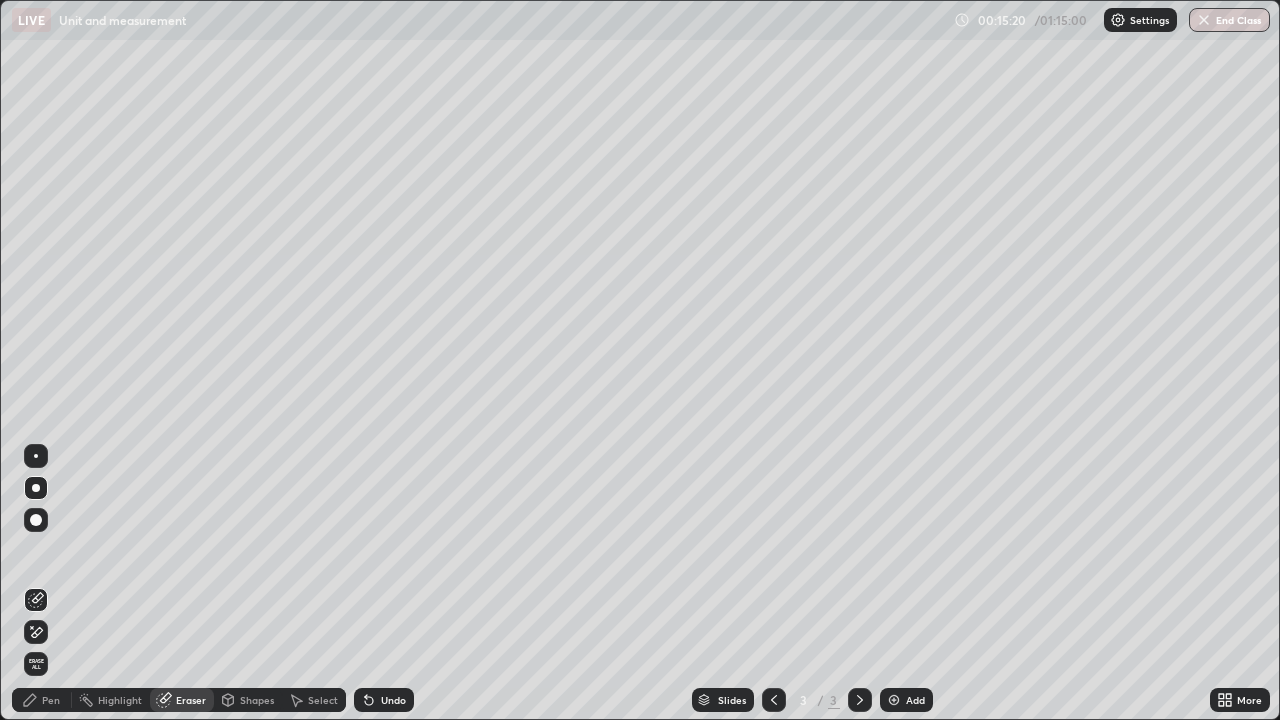 click on "Pen" at bounding box center (51, 700) 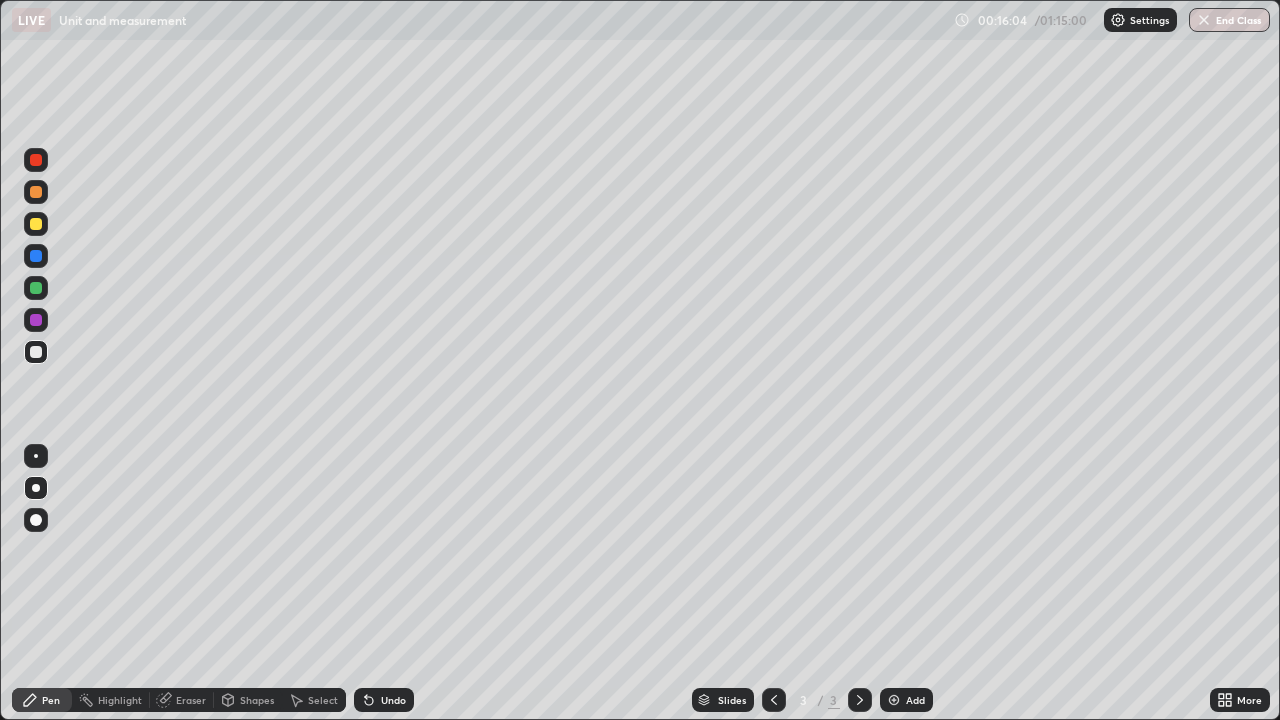 click at bounding box center (36, 192) 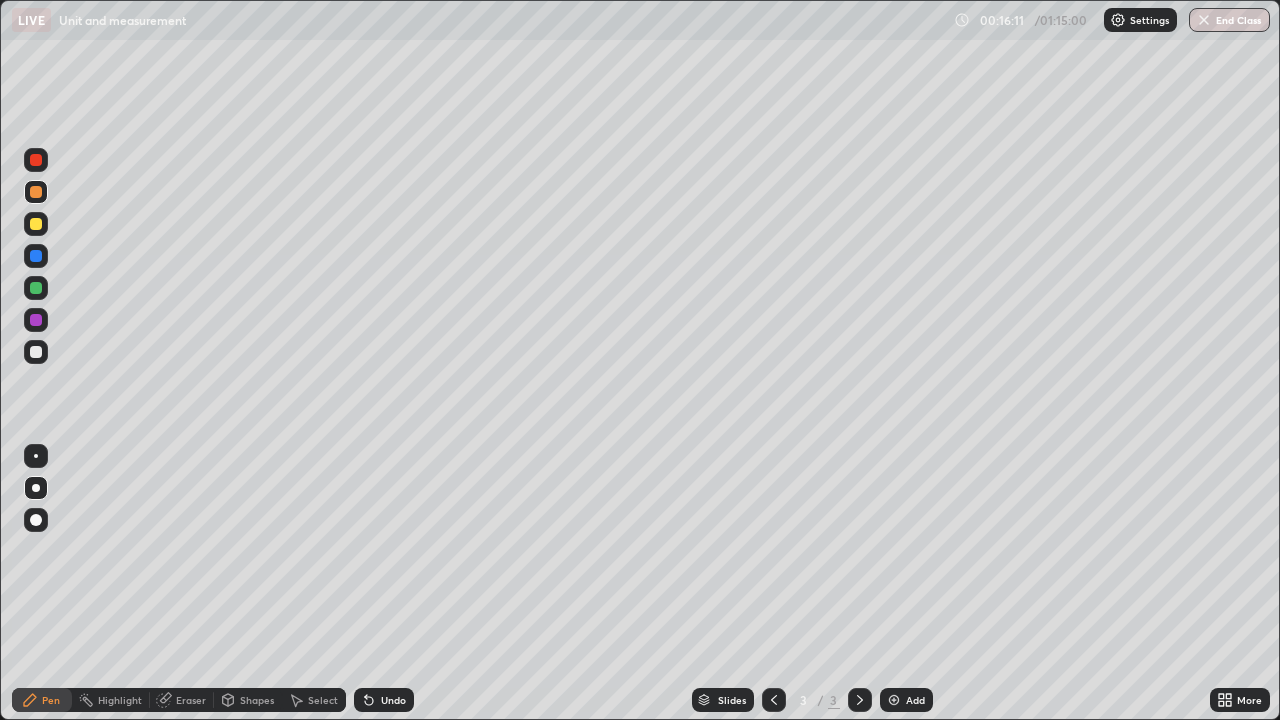 click at bounding box center (36, 288) 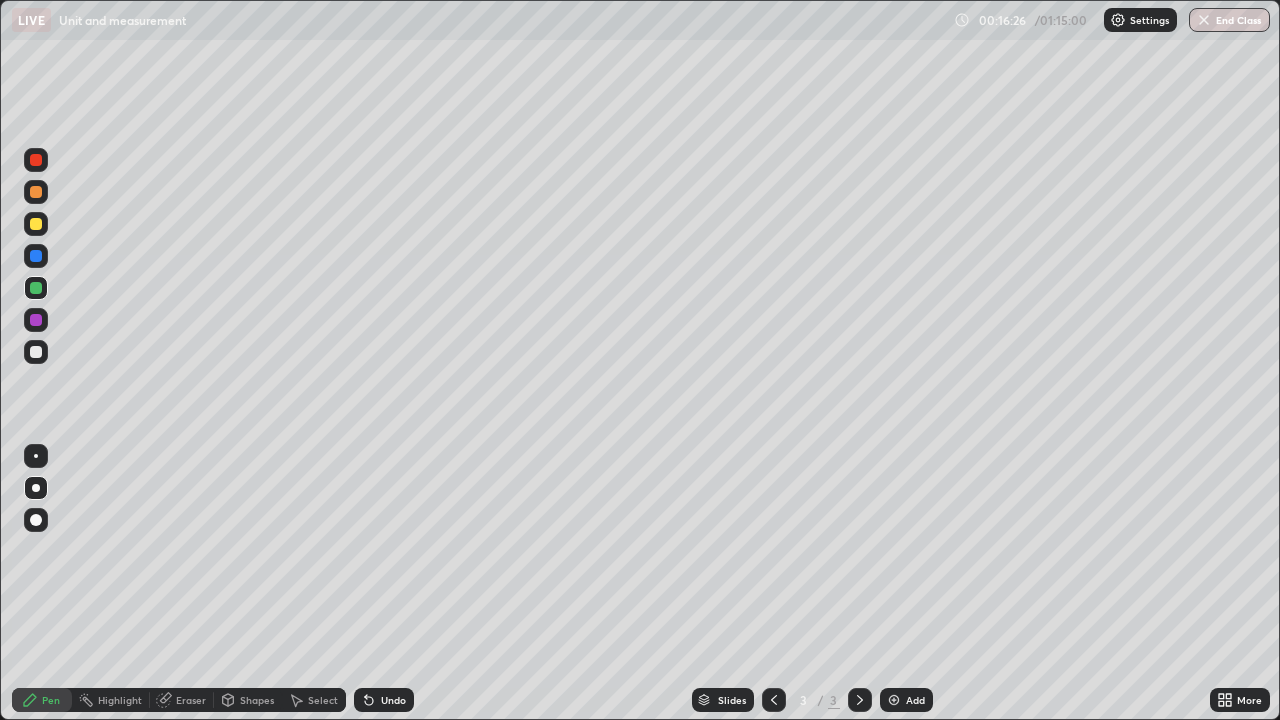 click at bounding box center (36, 456) 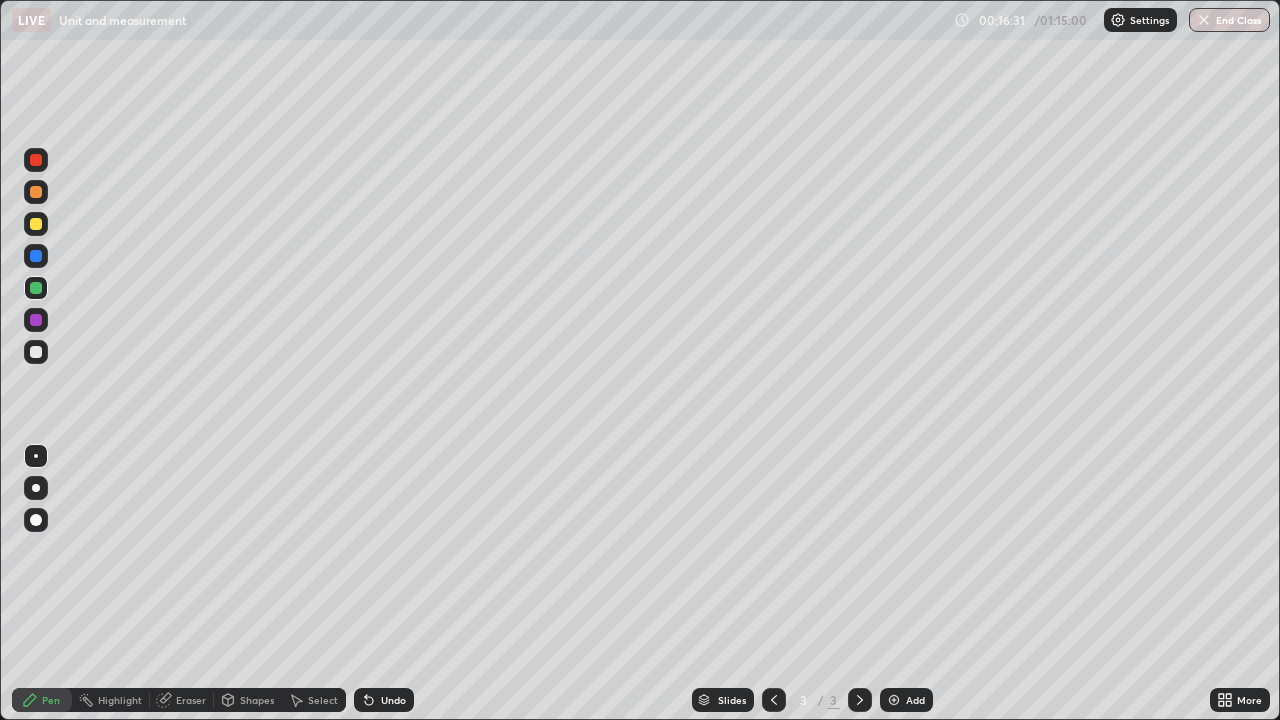 click at bounding box center (36, 320) 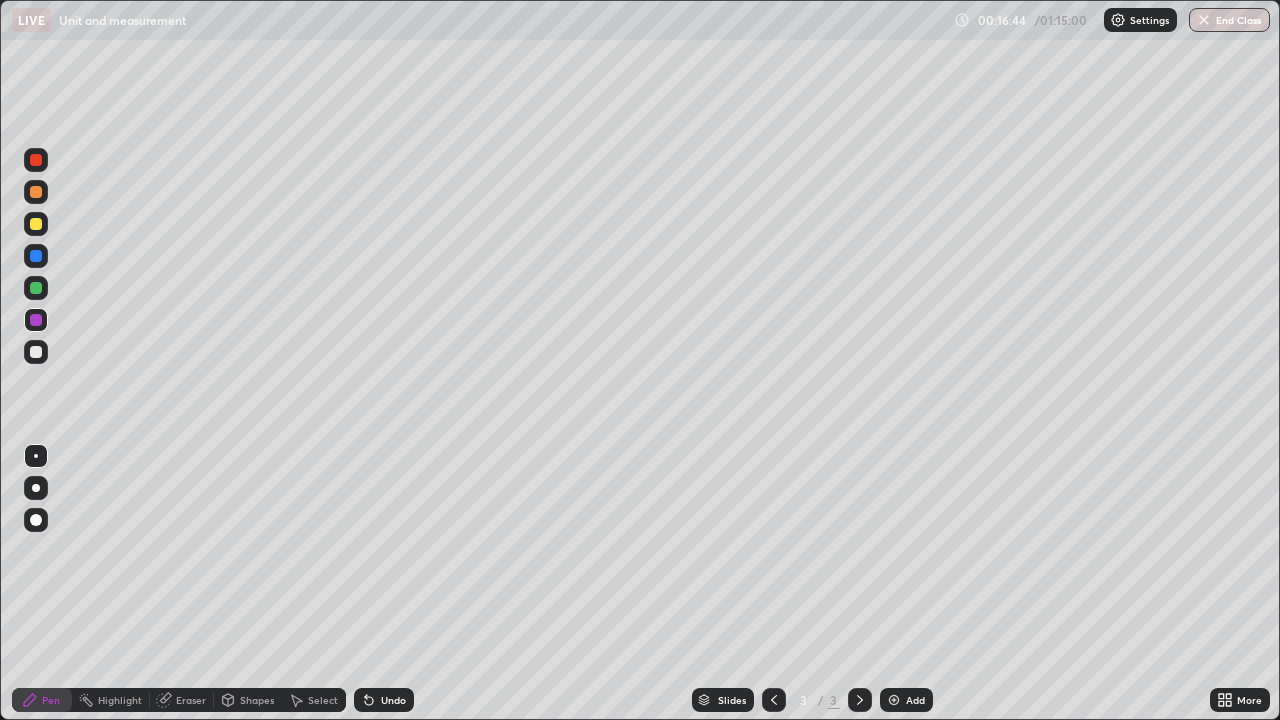 click at bounding box center [36, 256] 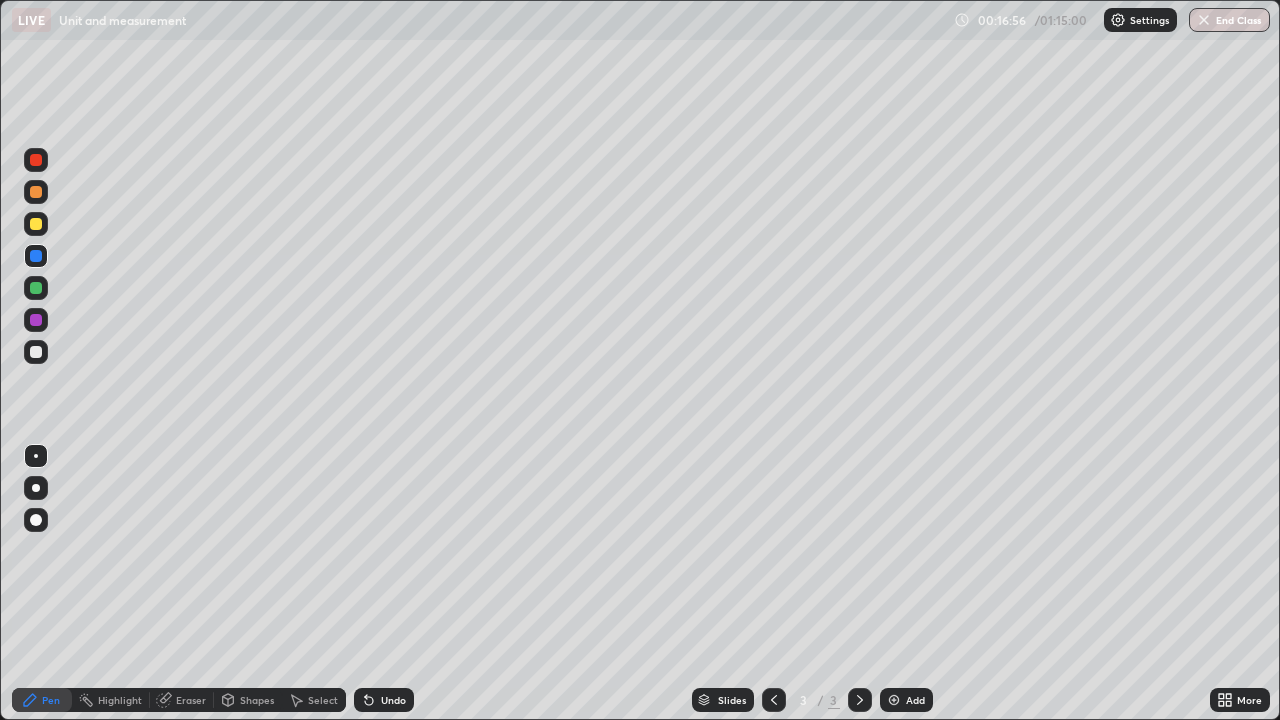 click at bounding box center [36, 352] 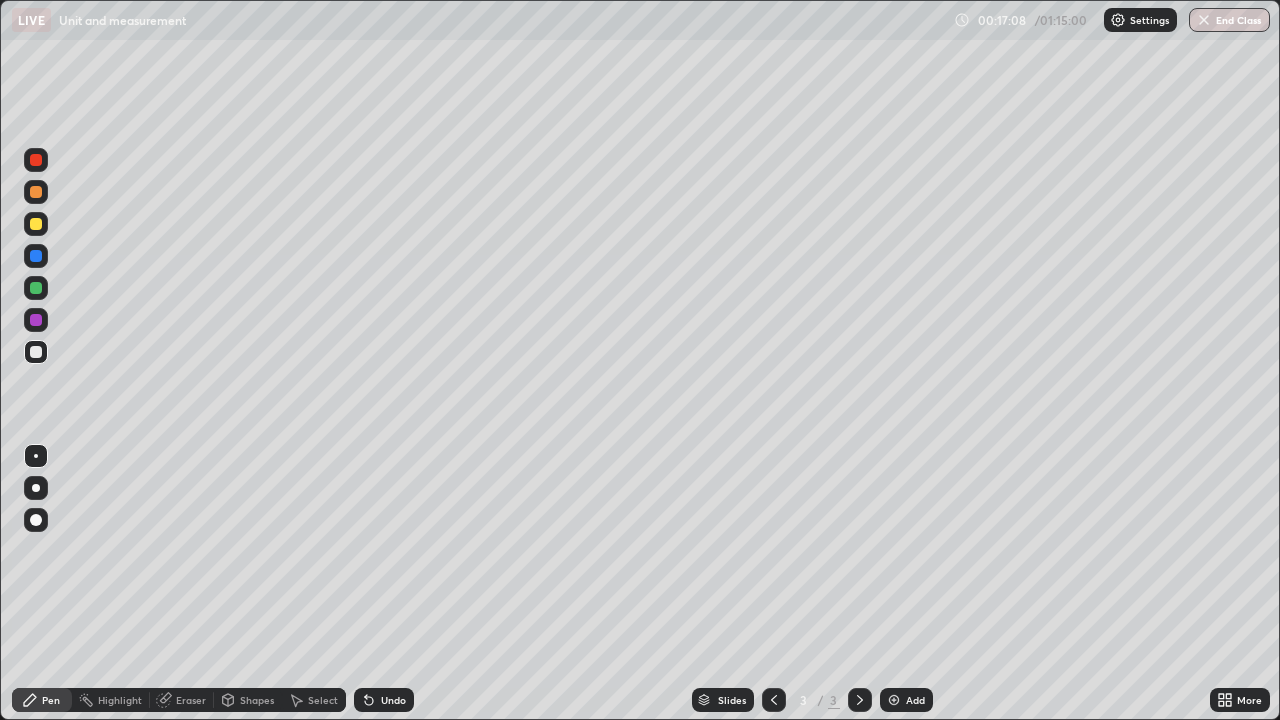 click at bounding box center (36, 192) 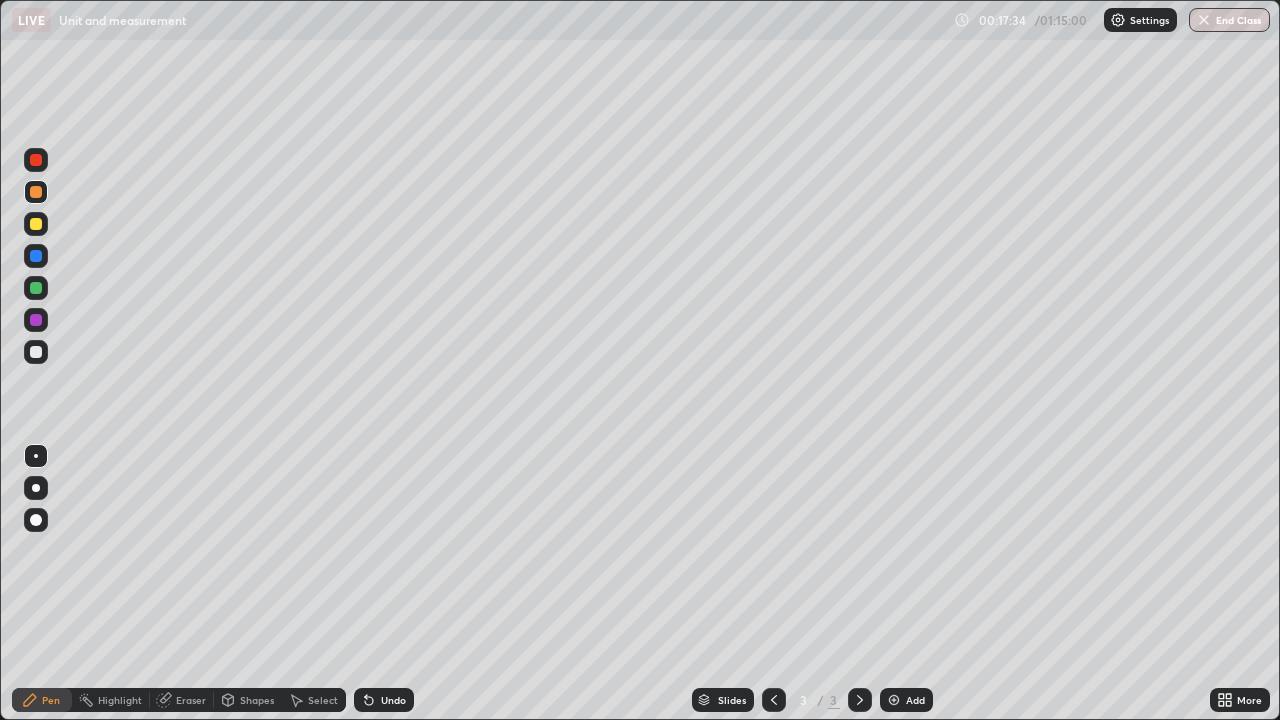 click at bounding box center [36, 288] 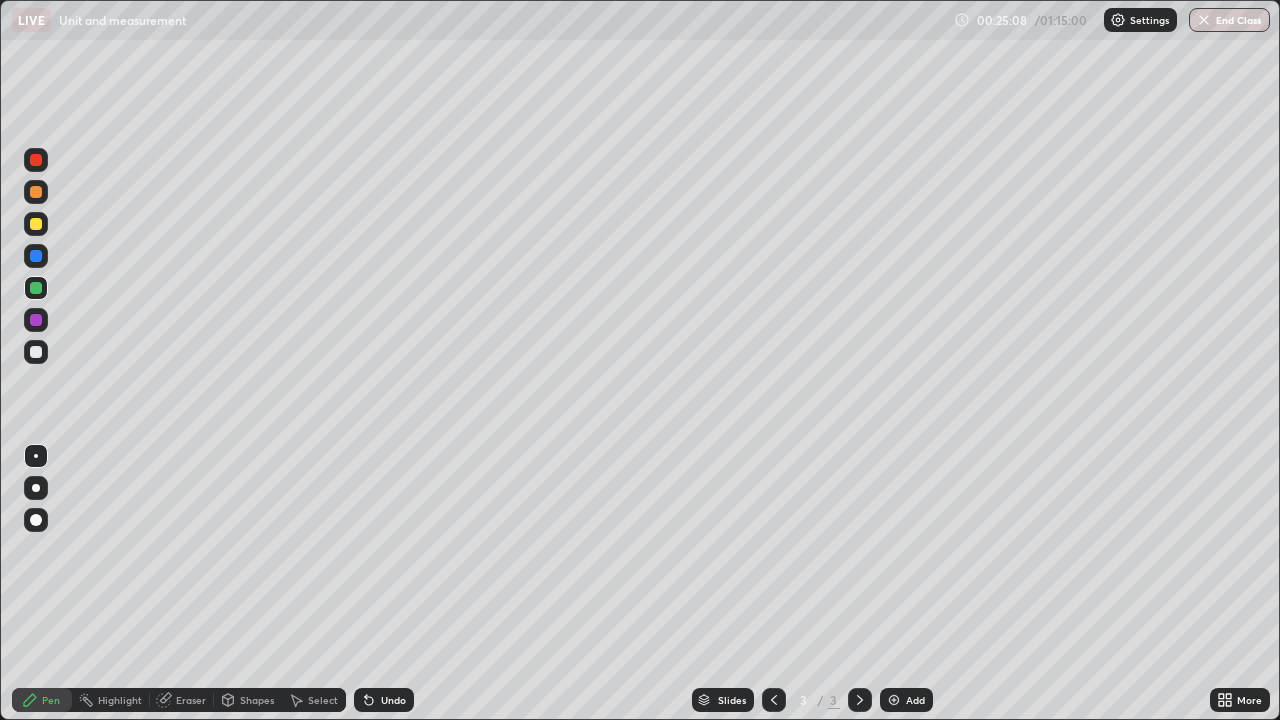 click at bounding box center [894, 700] 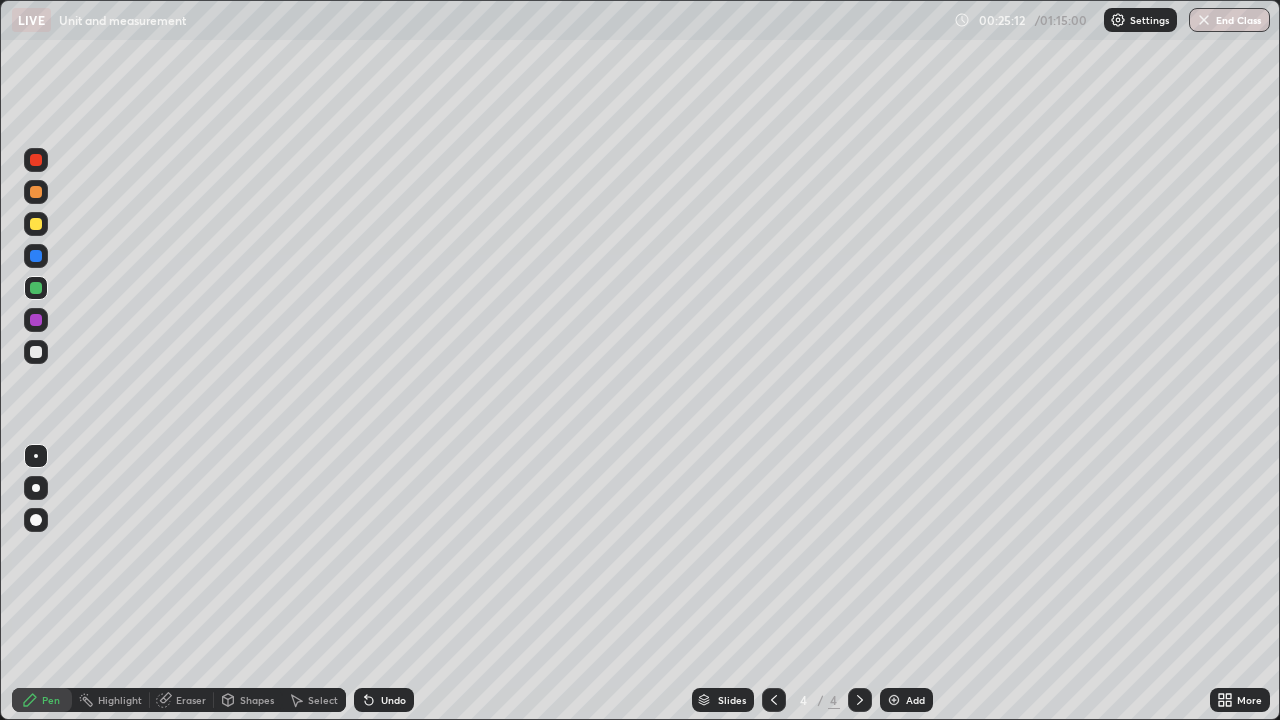 click at bounding box center (36, 488) 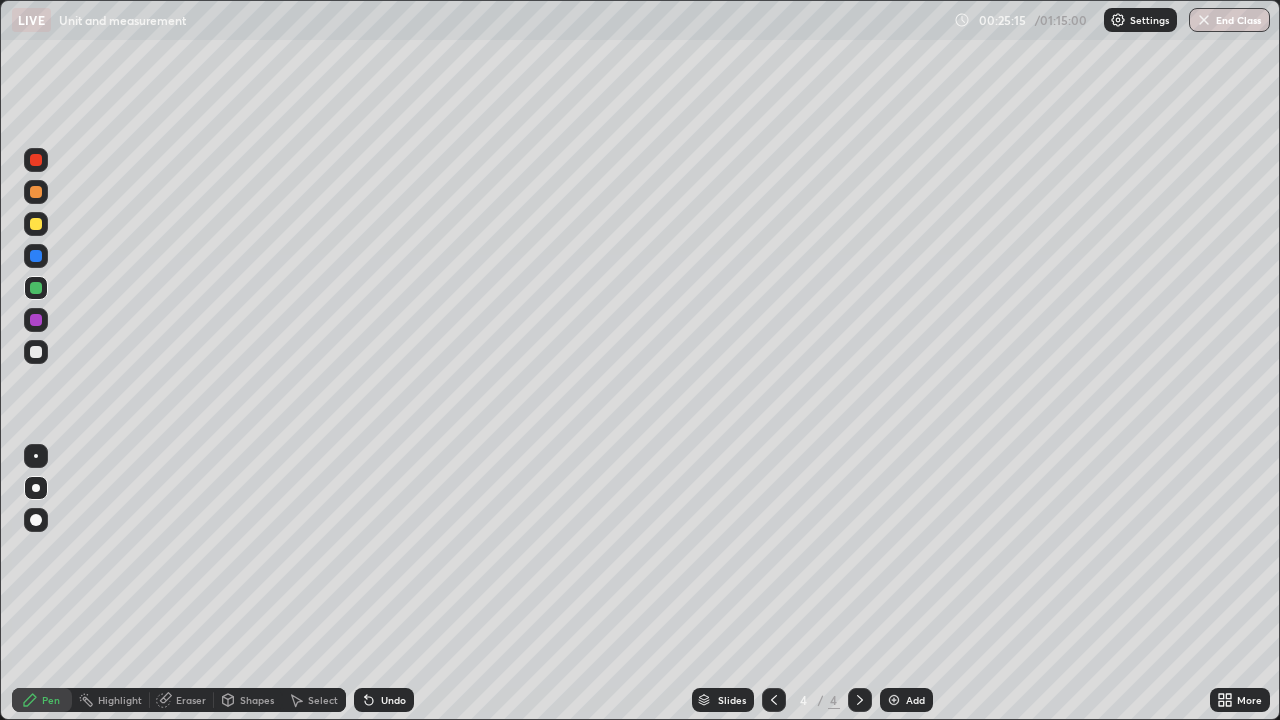 click at bounding box center (36, 352) 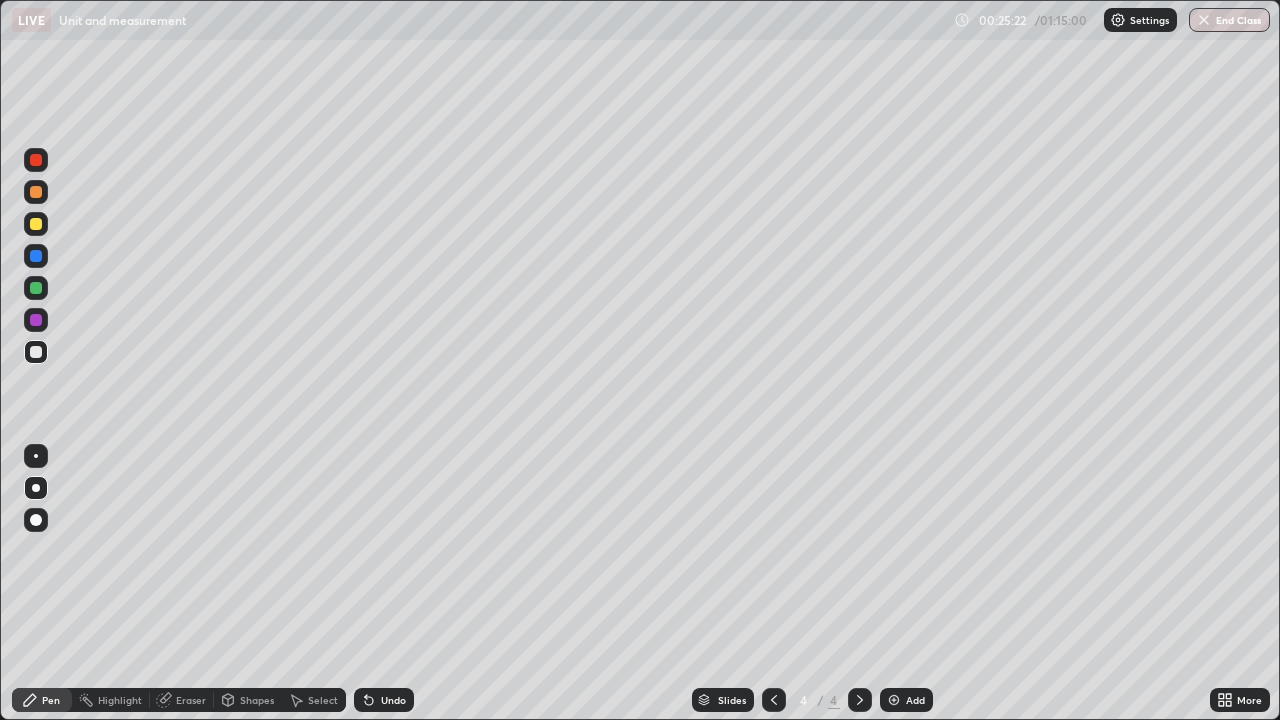 click at bounding box center [36, 224] 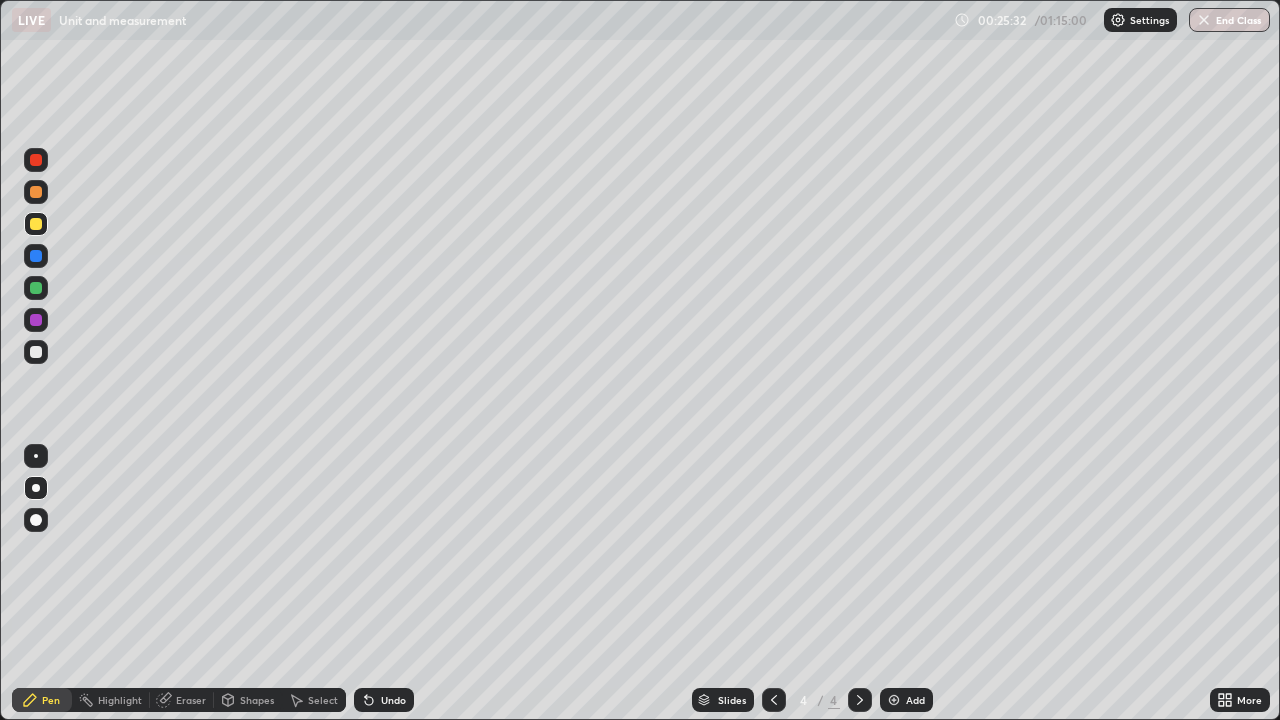 click at bounding box center (36, 352) 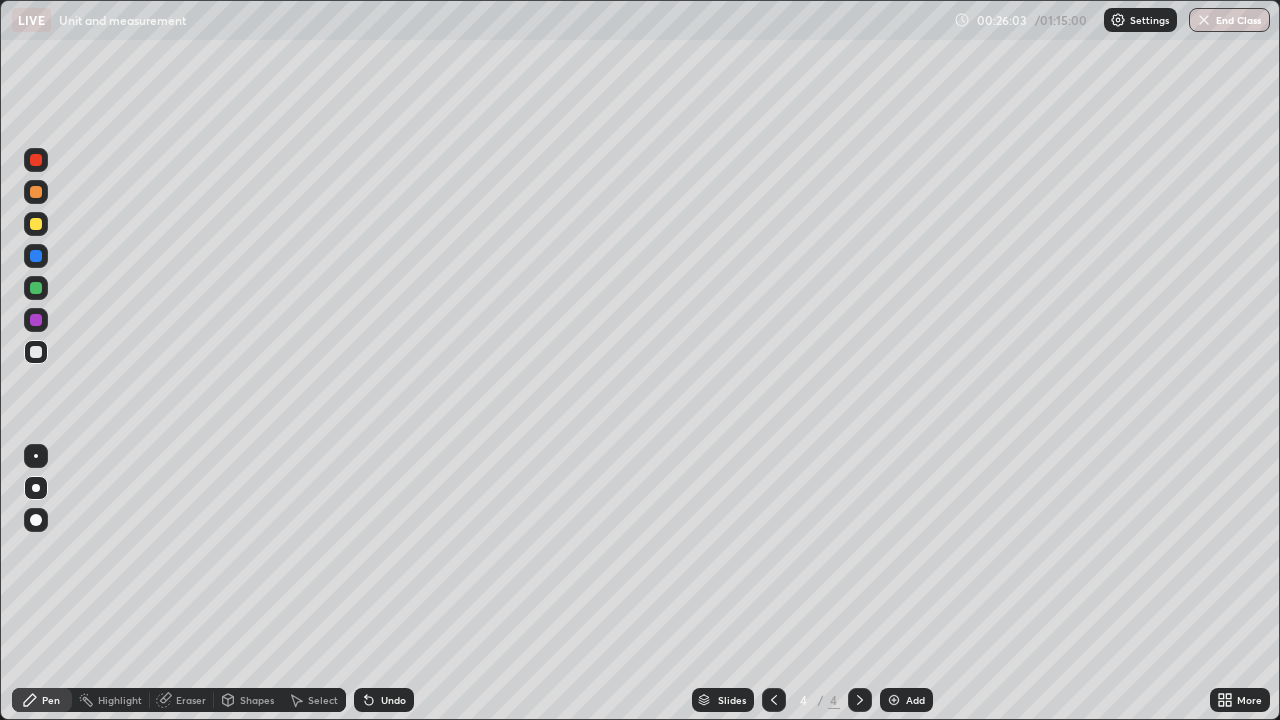click at bounding box center [36, 224] 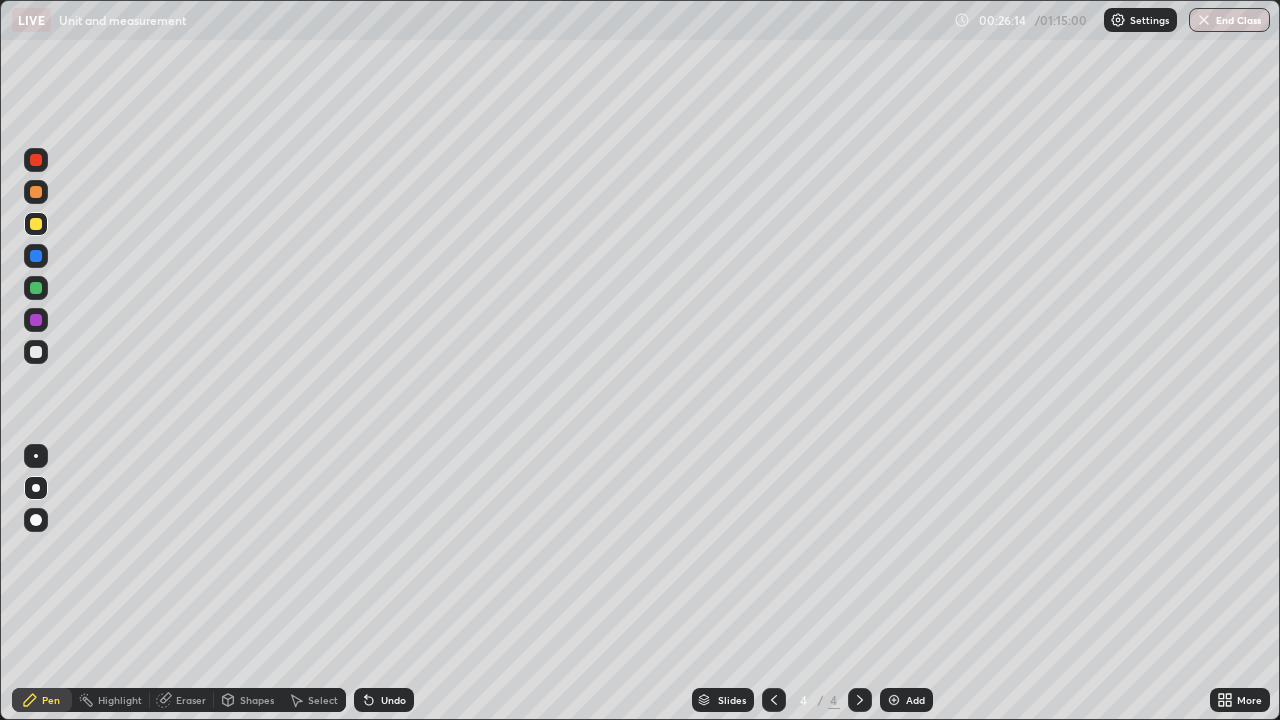 click at bounding box center (36, 352) 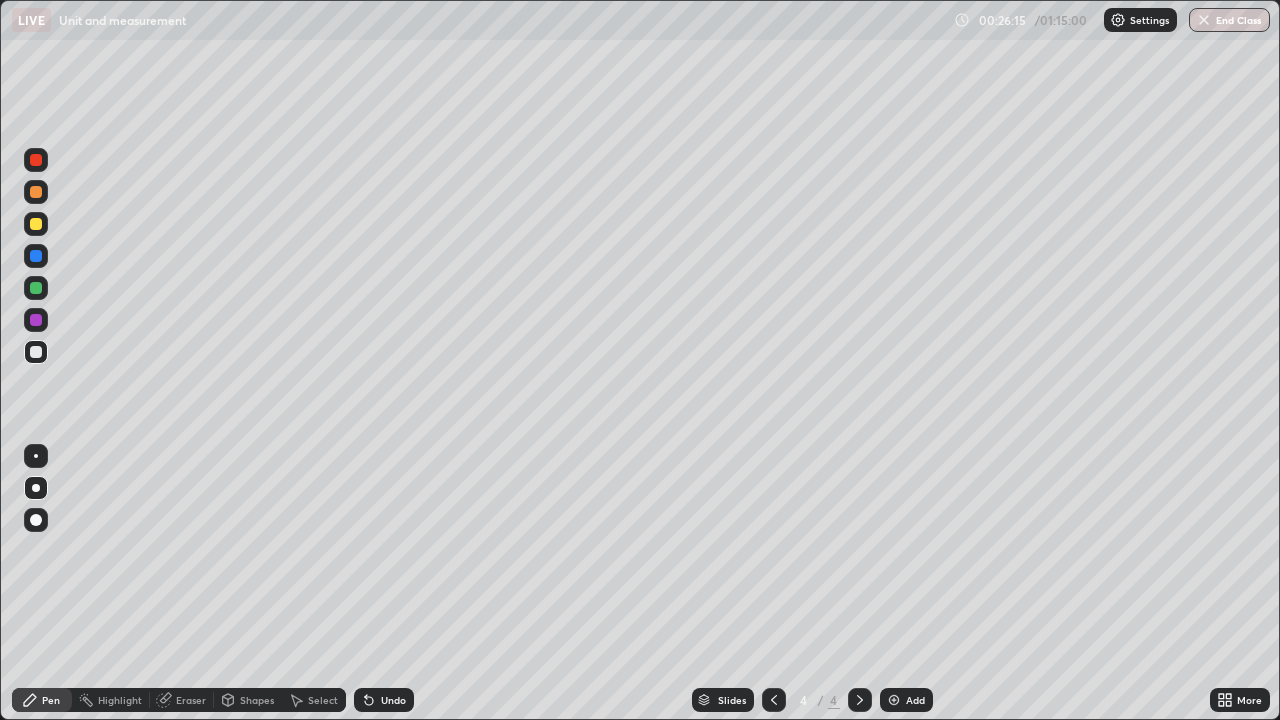 click at bounding box center (36, 320) 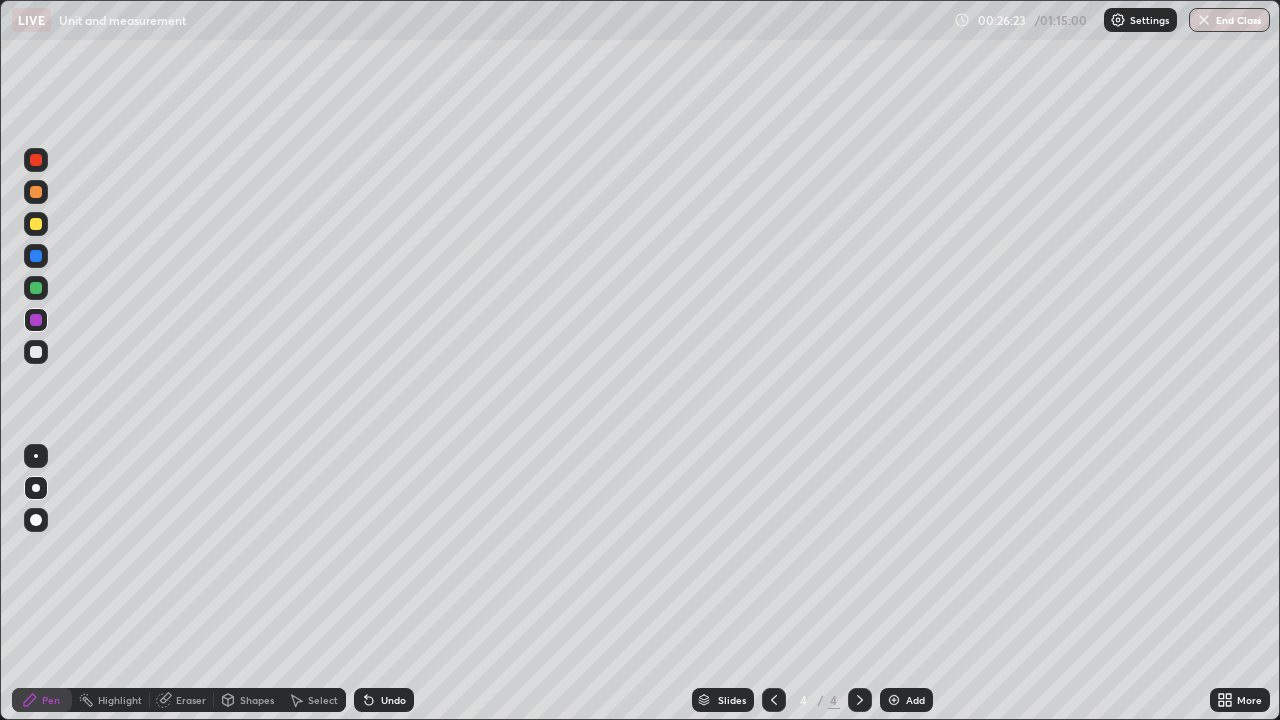 click at bounding box center [36, 352] 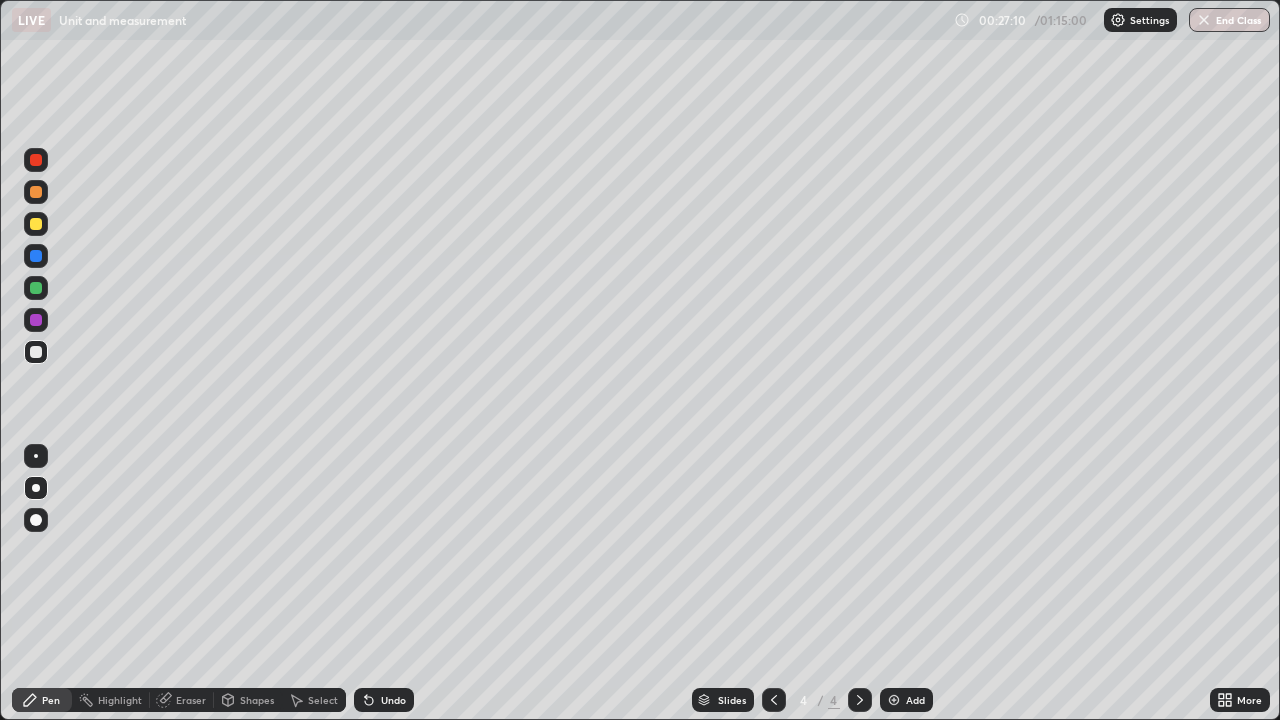 click at bounding box center [36, 160] 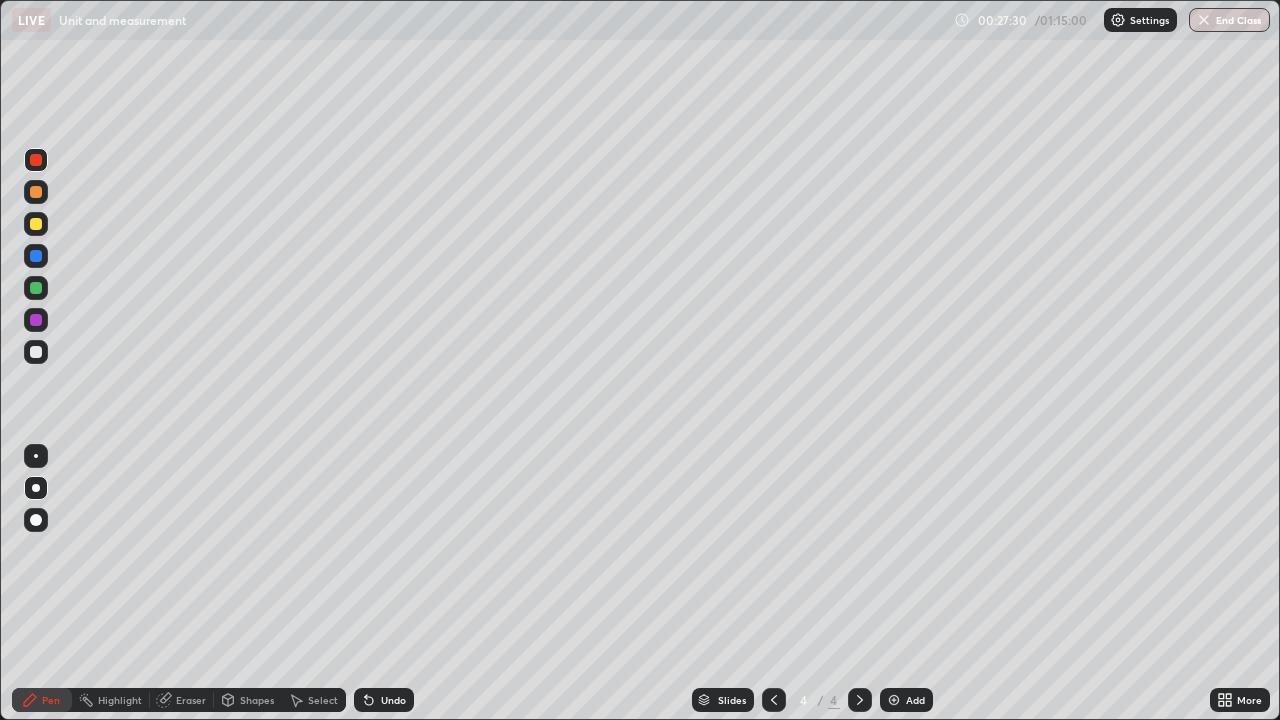 click at bounding box center [36, 256] 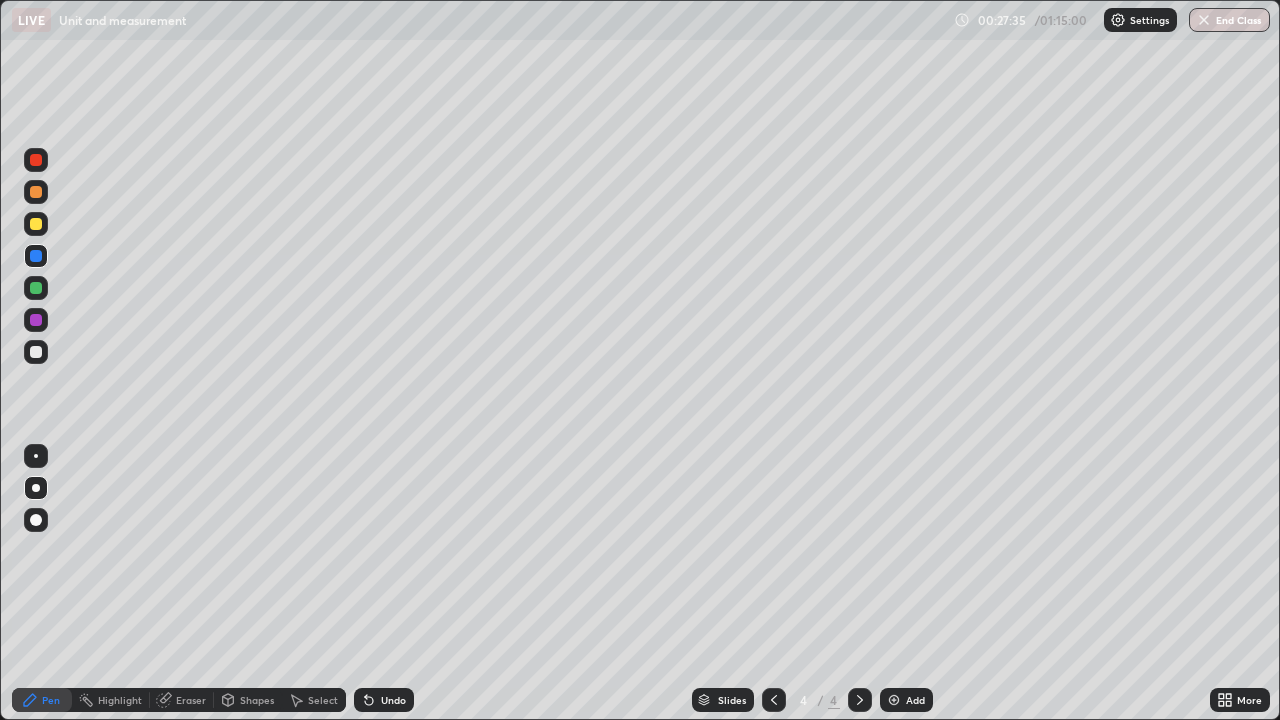 click at bounding box center [36, 288] 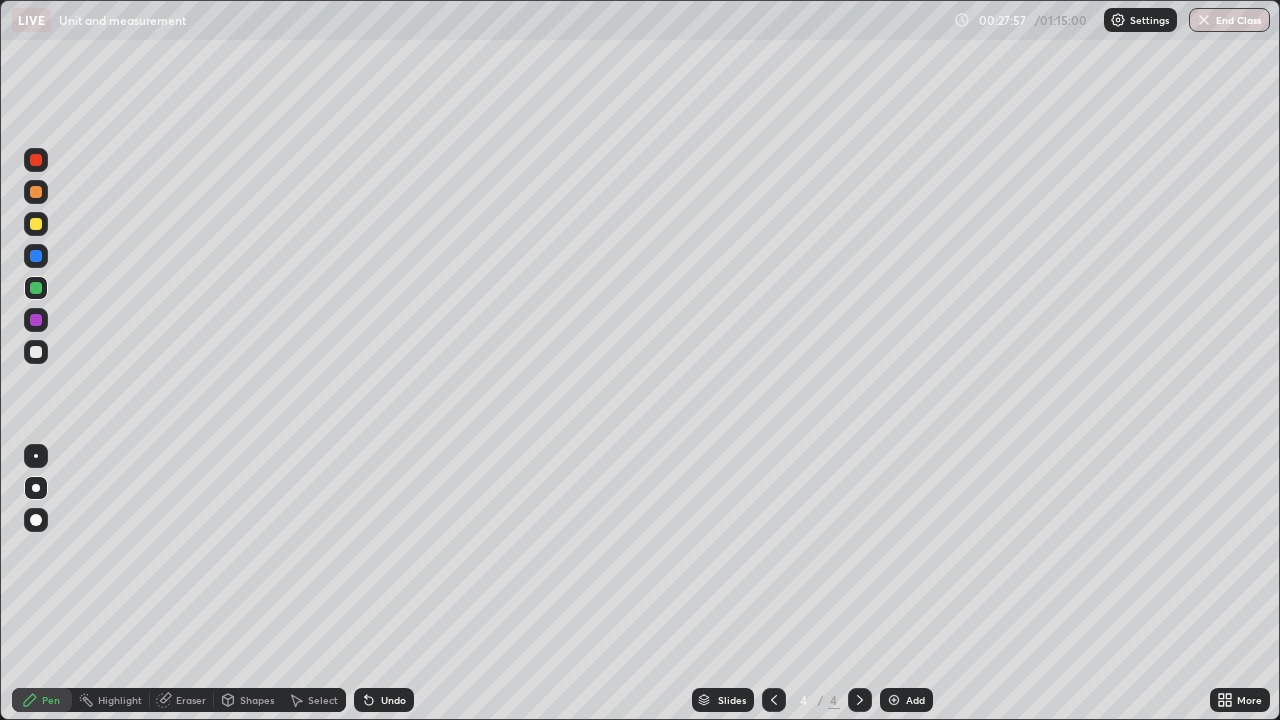 click at bounding box center [36, 256] 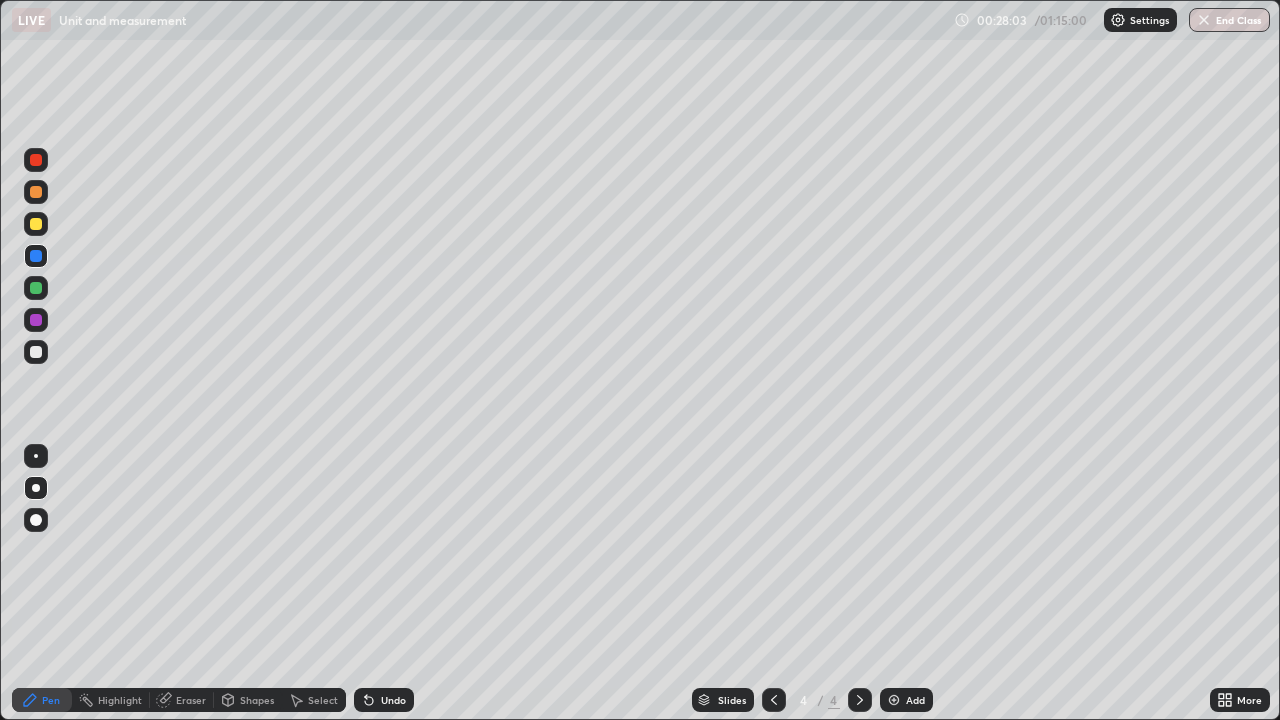 click at bounding box center (36, 288) 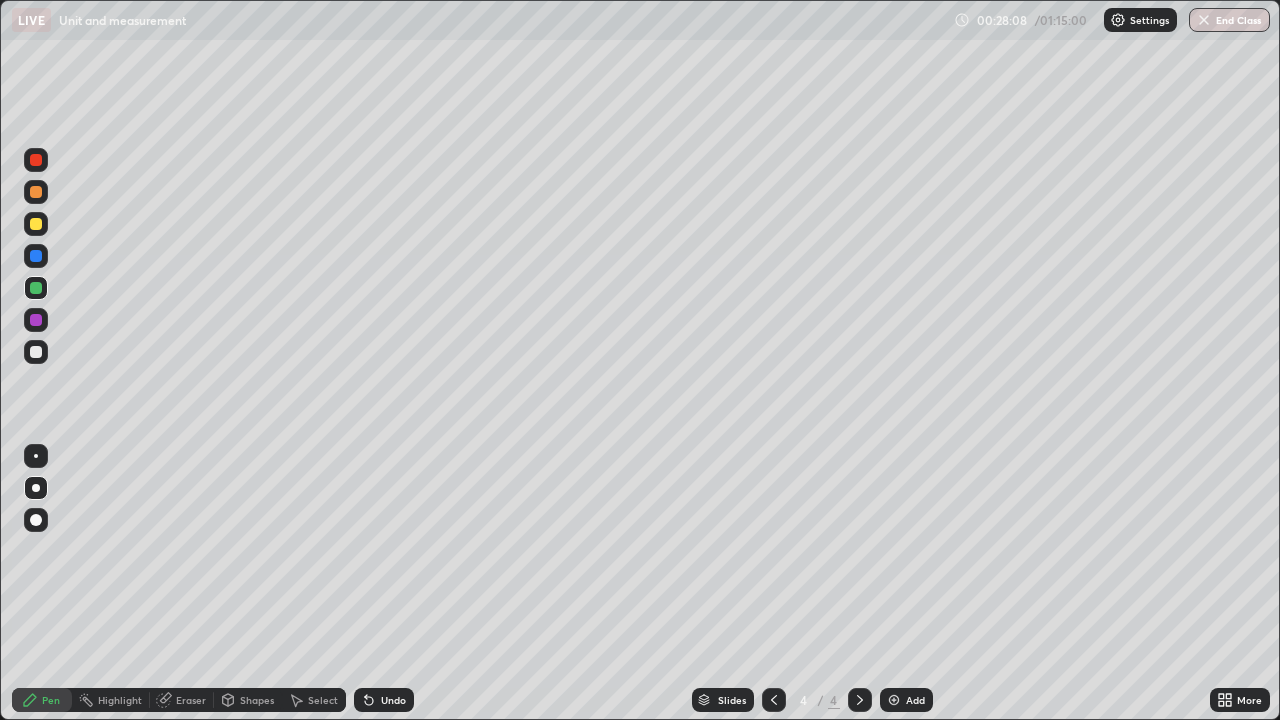 click at bounding box center (36, 160) 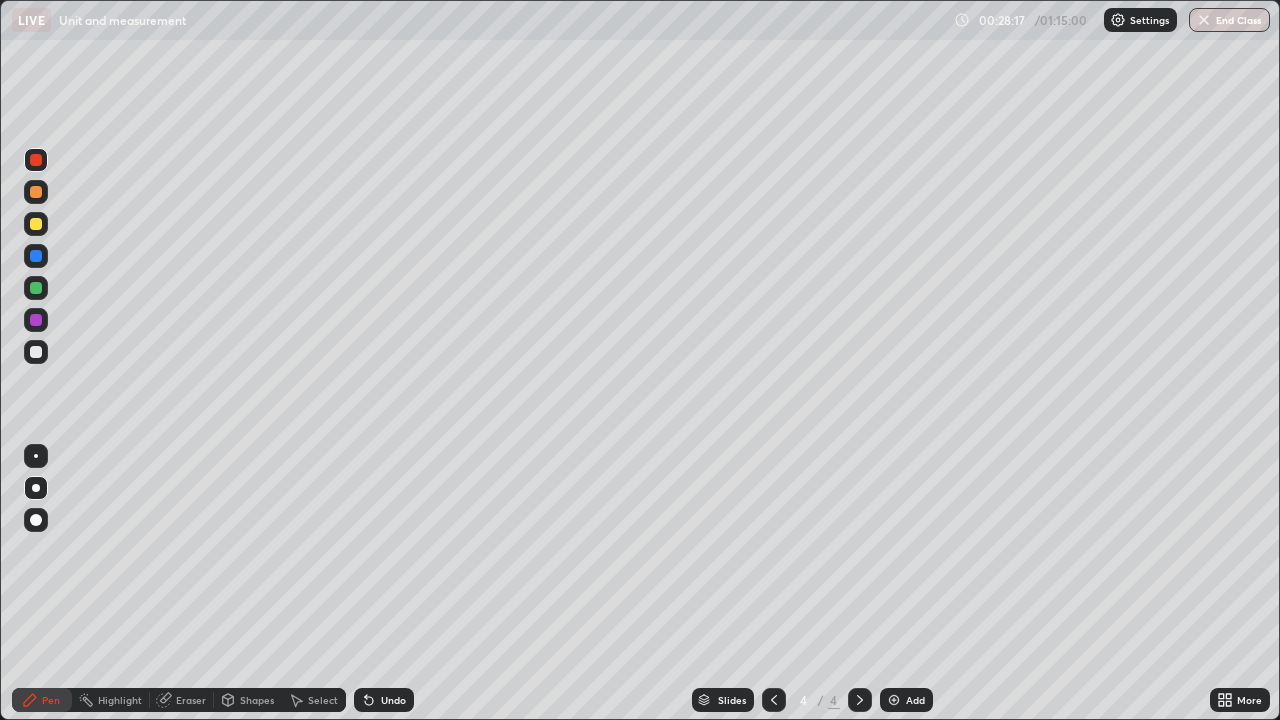 click at bounding box center (36, 256) 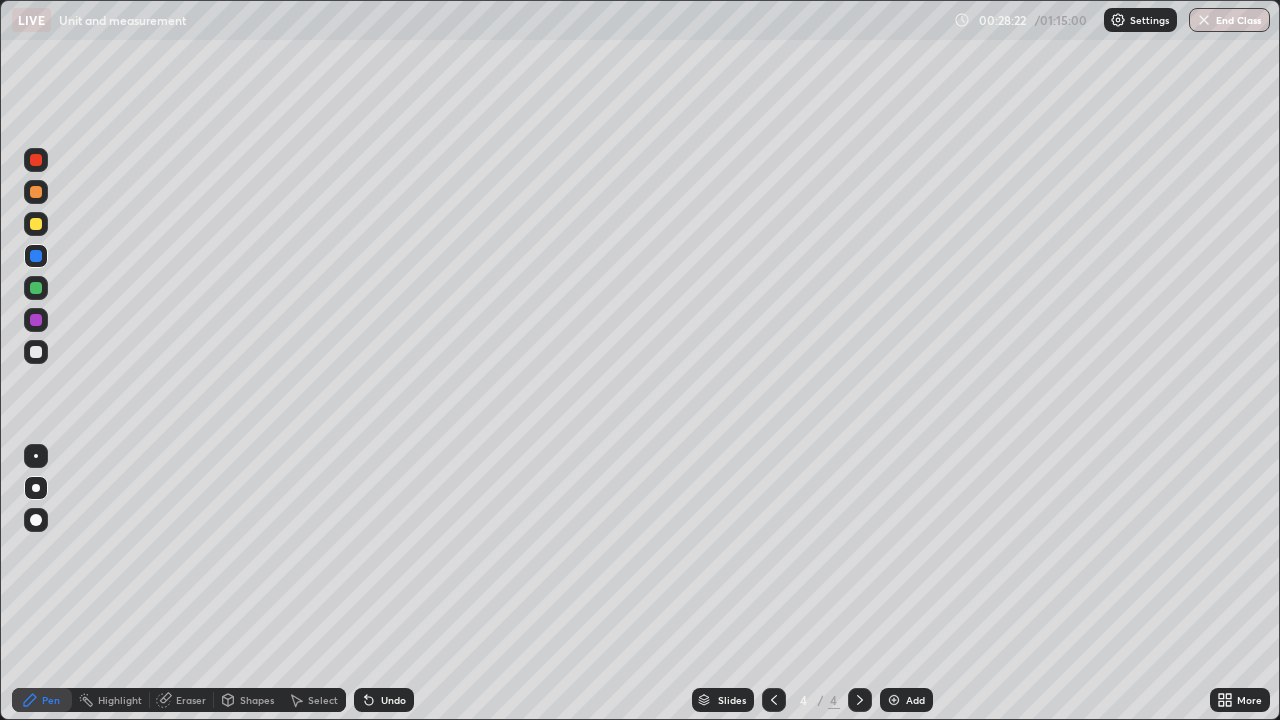 click at bounding box center (36, 288) 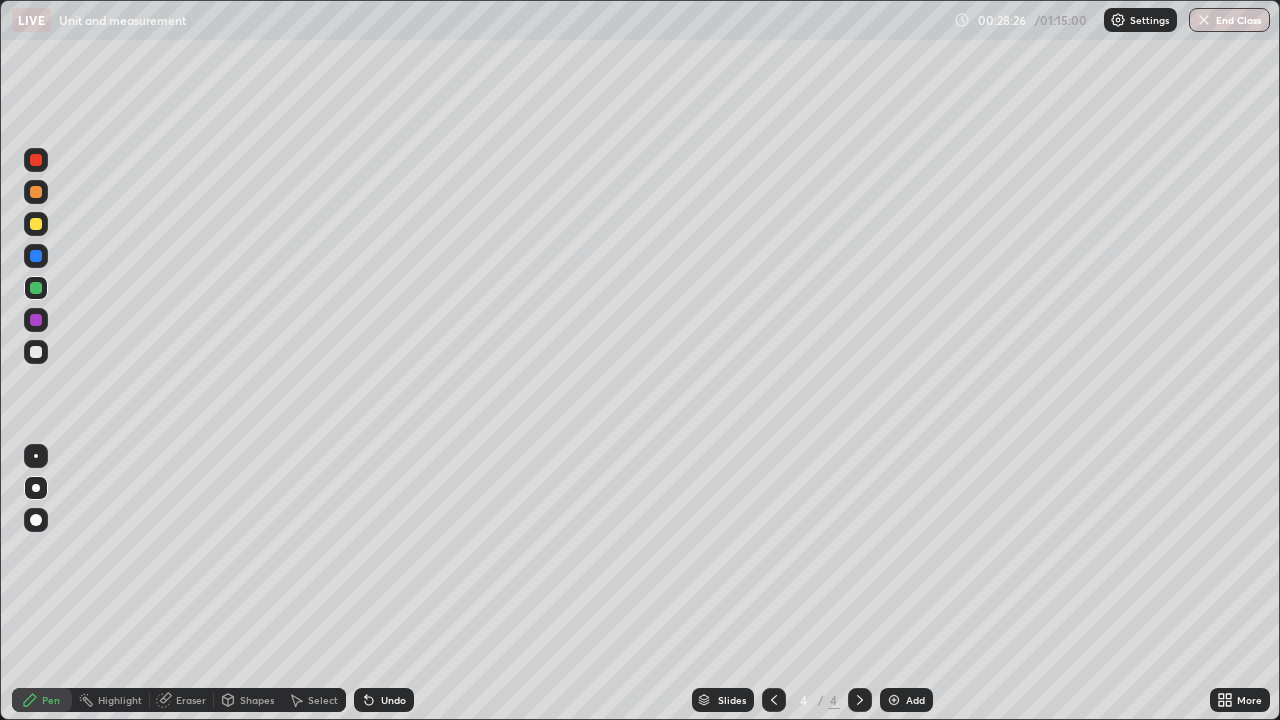 click at bounding box center [36, 256] 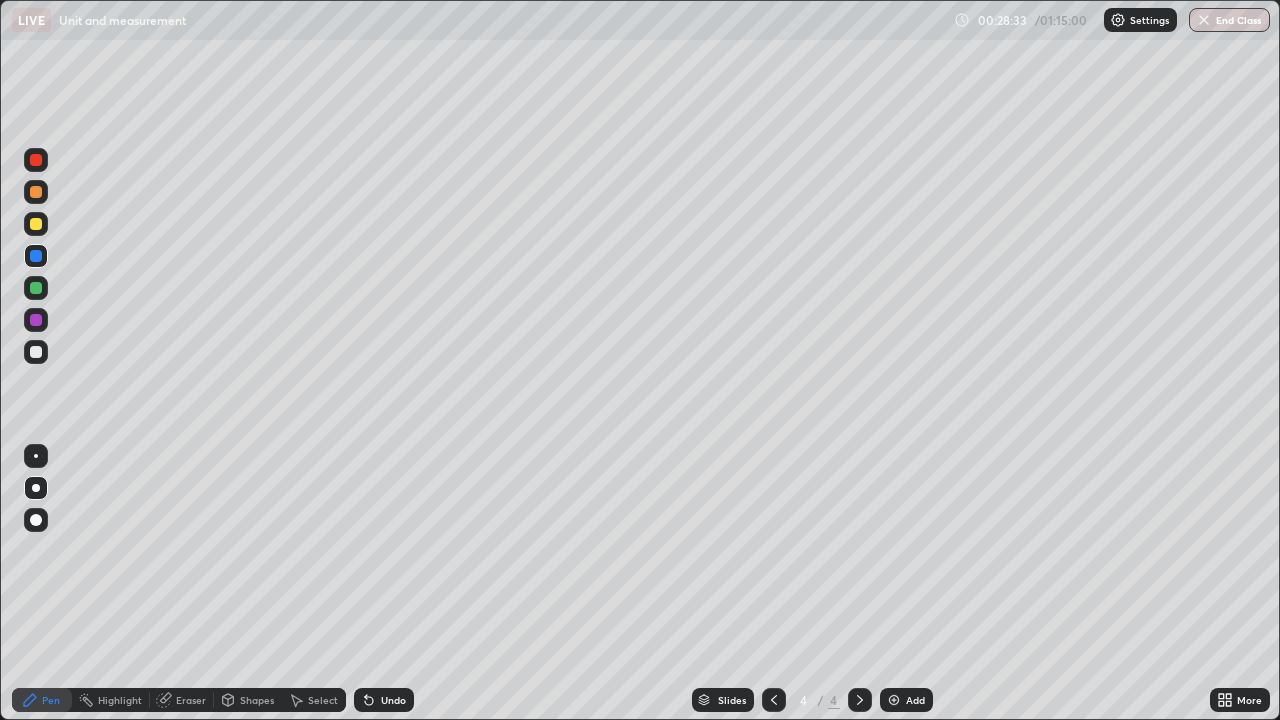 click at bounding box center [36, 352] 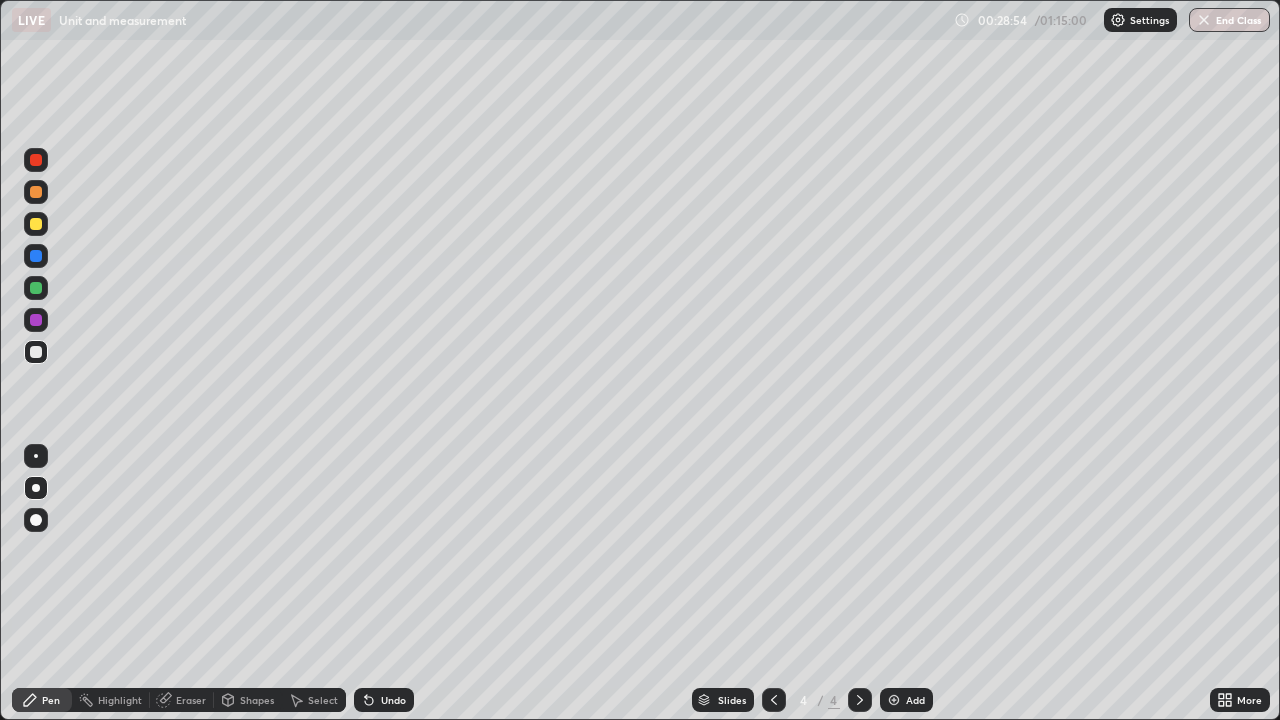 click at bounding box center (36, 320) 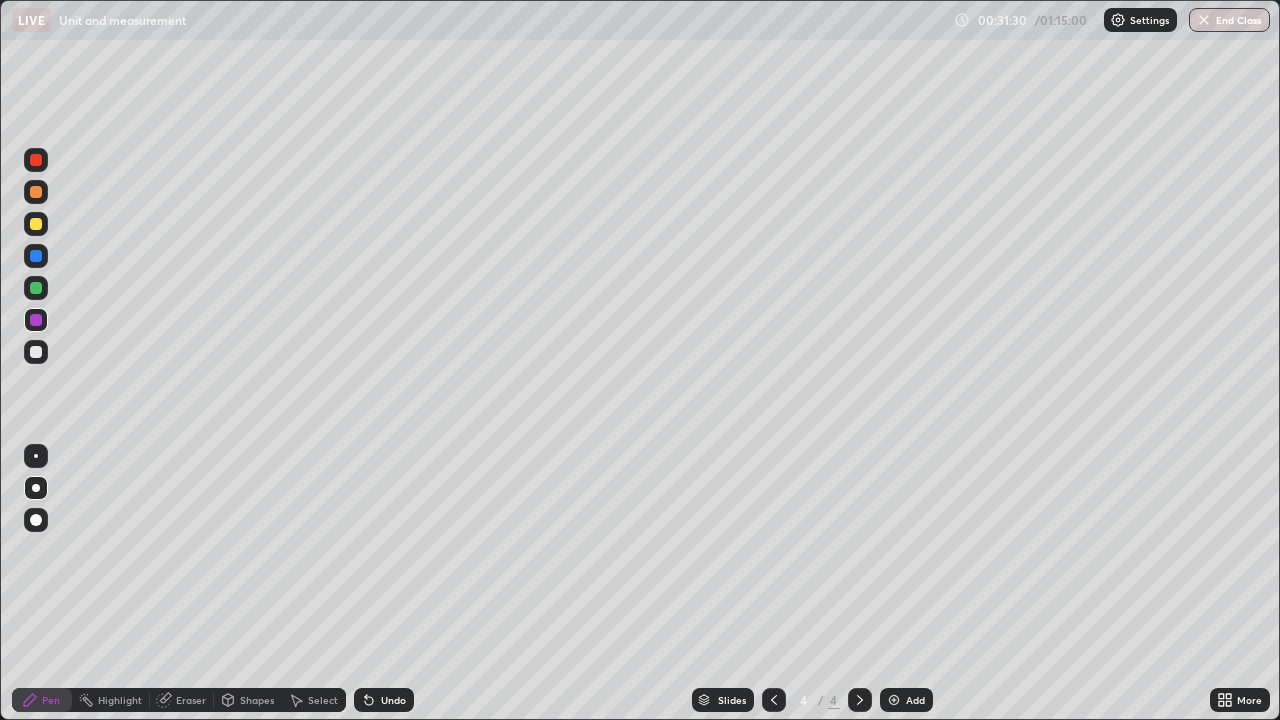 click at bounding box center (894, 700) 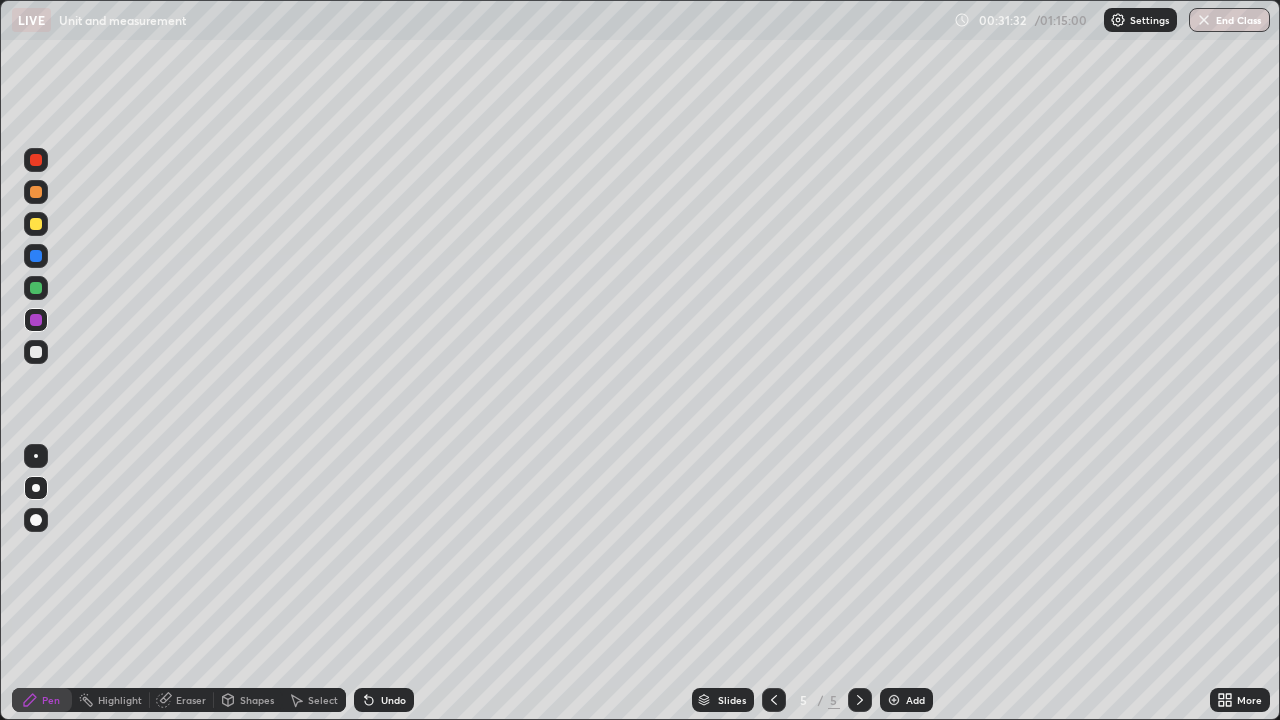 click at bounding box center [36, 224] 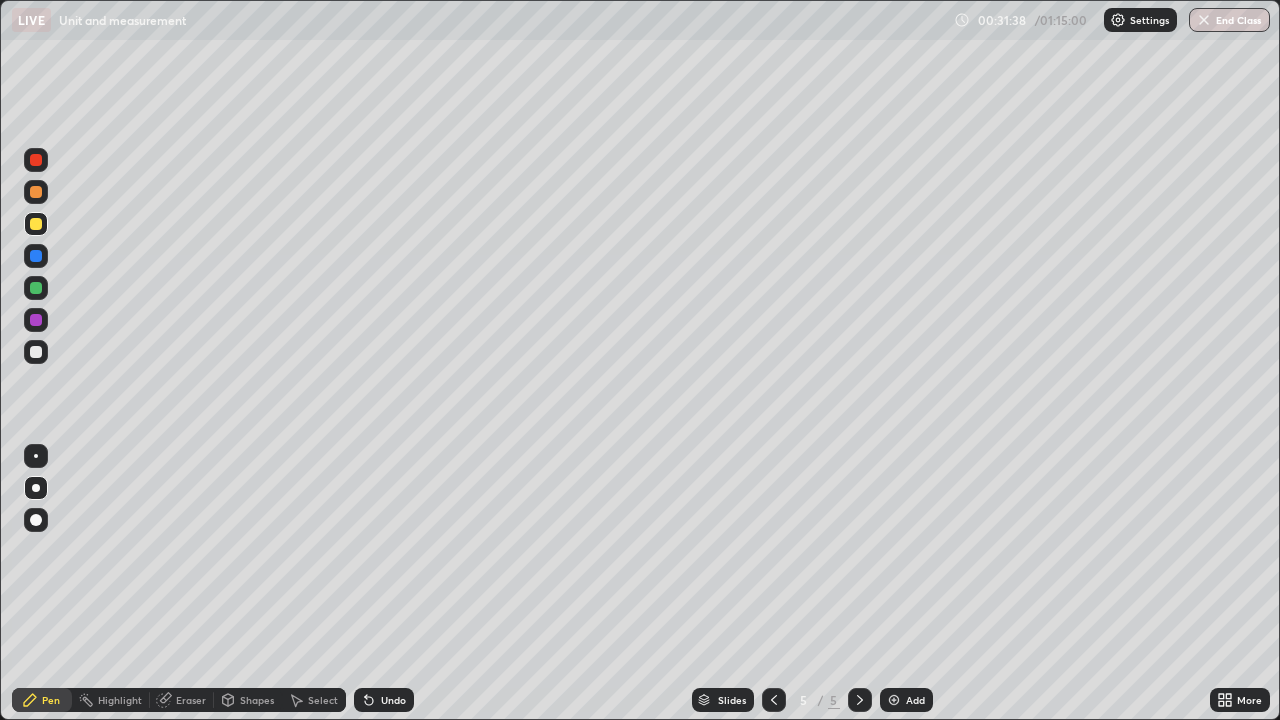 click at bounding box center (36, 352) 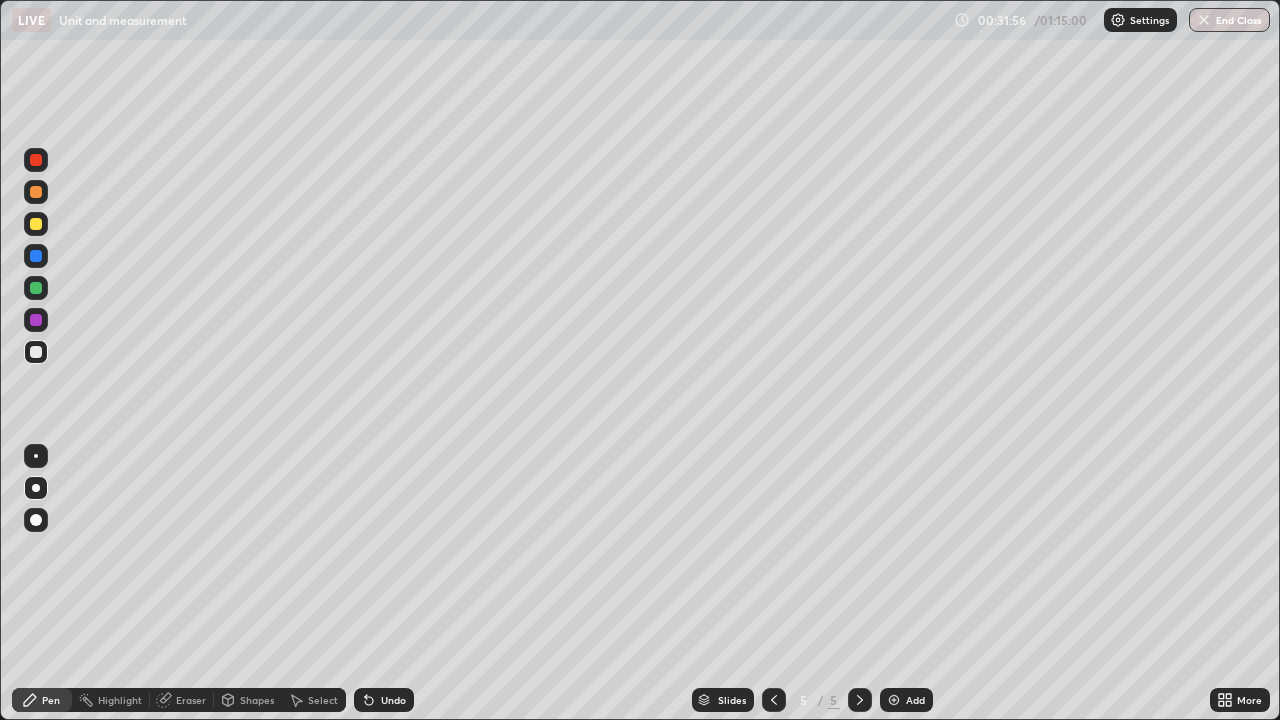 click at bounding box center (36, 224) 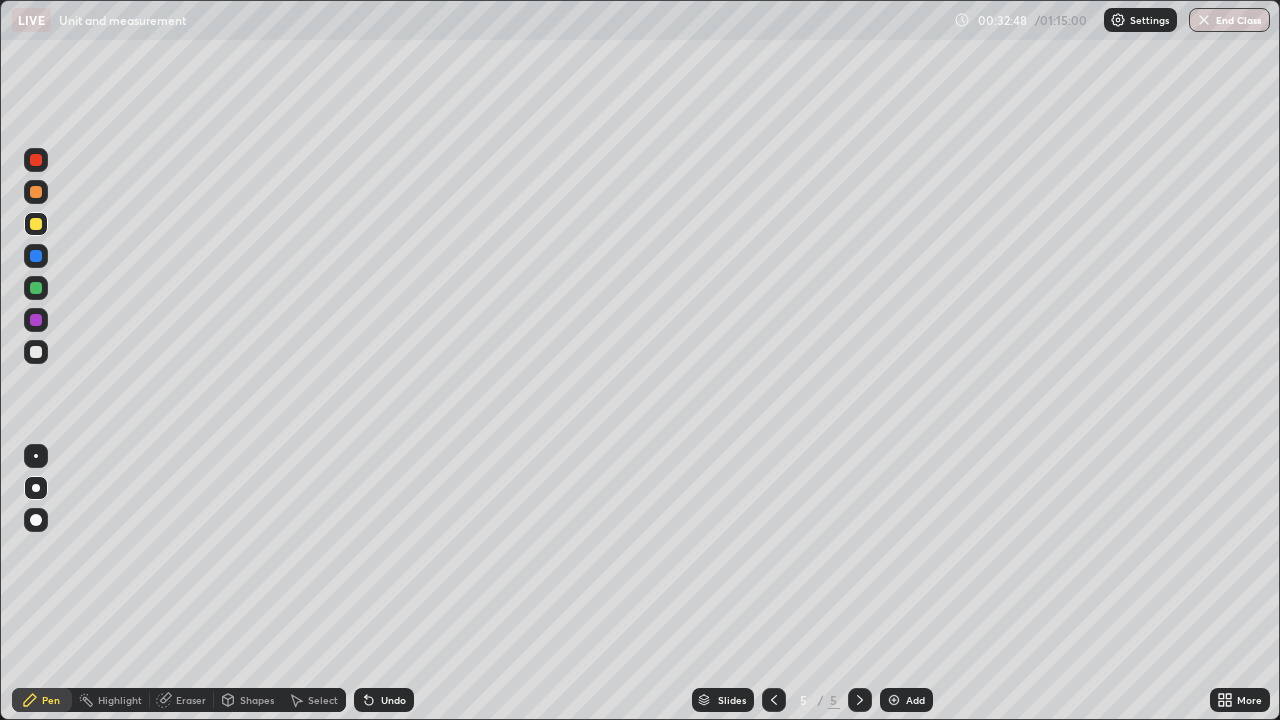 click at bounding box center [36, 288] 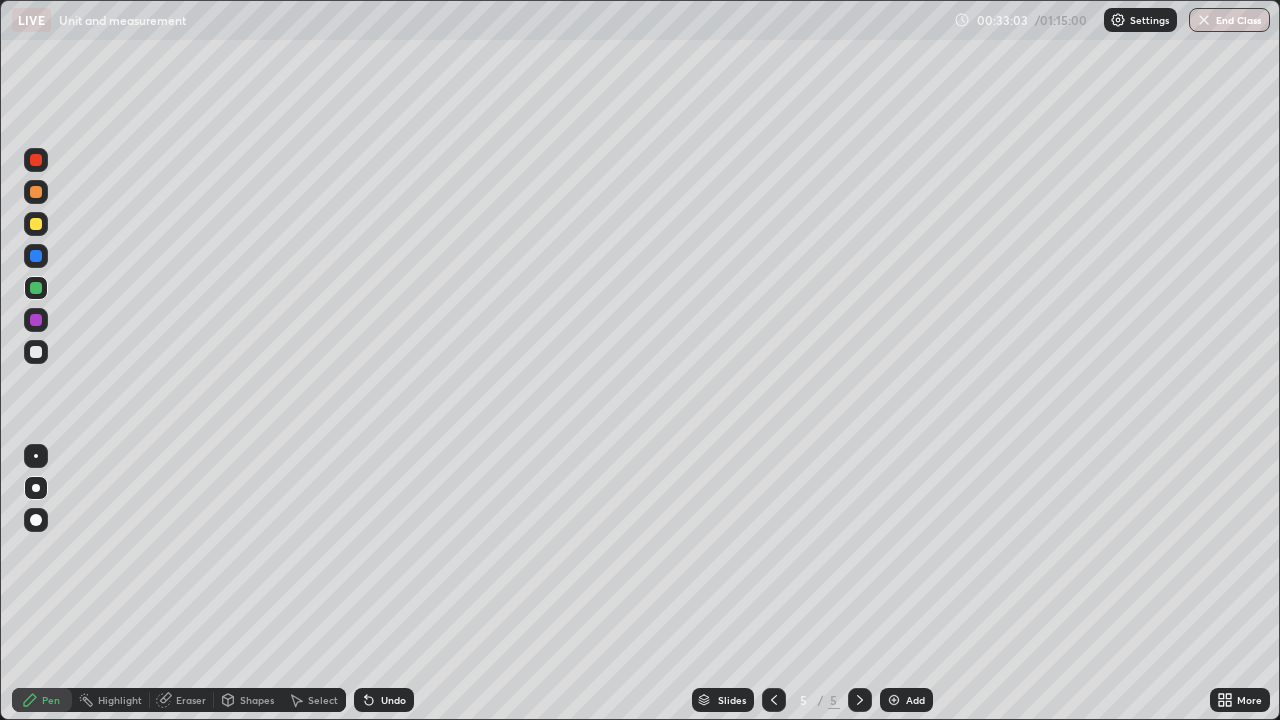 click at bounding box center [36, 160] 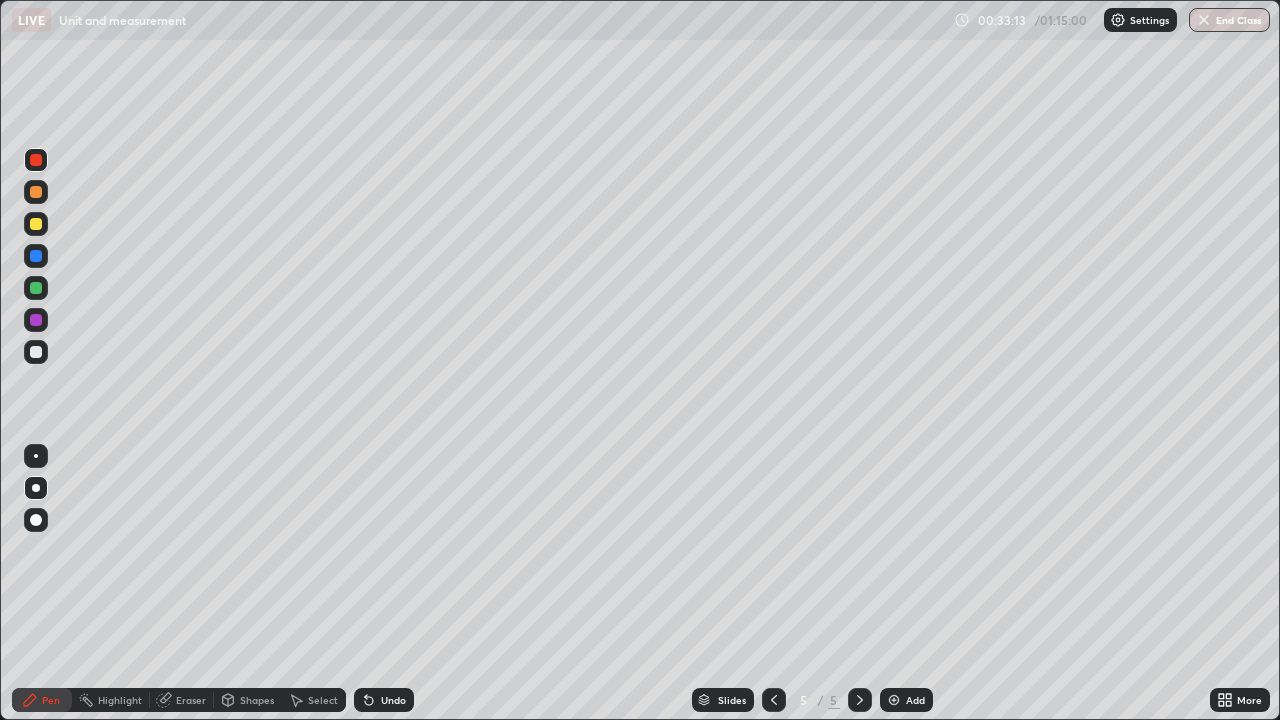 click at bounding box center [36, 256] 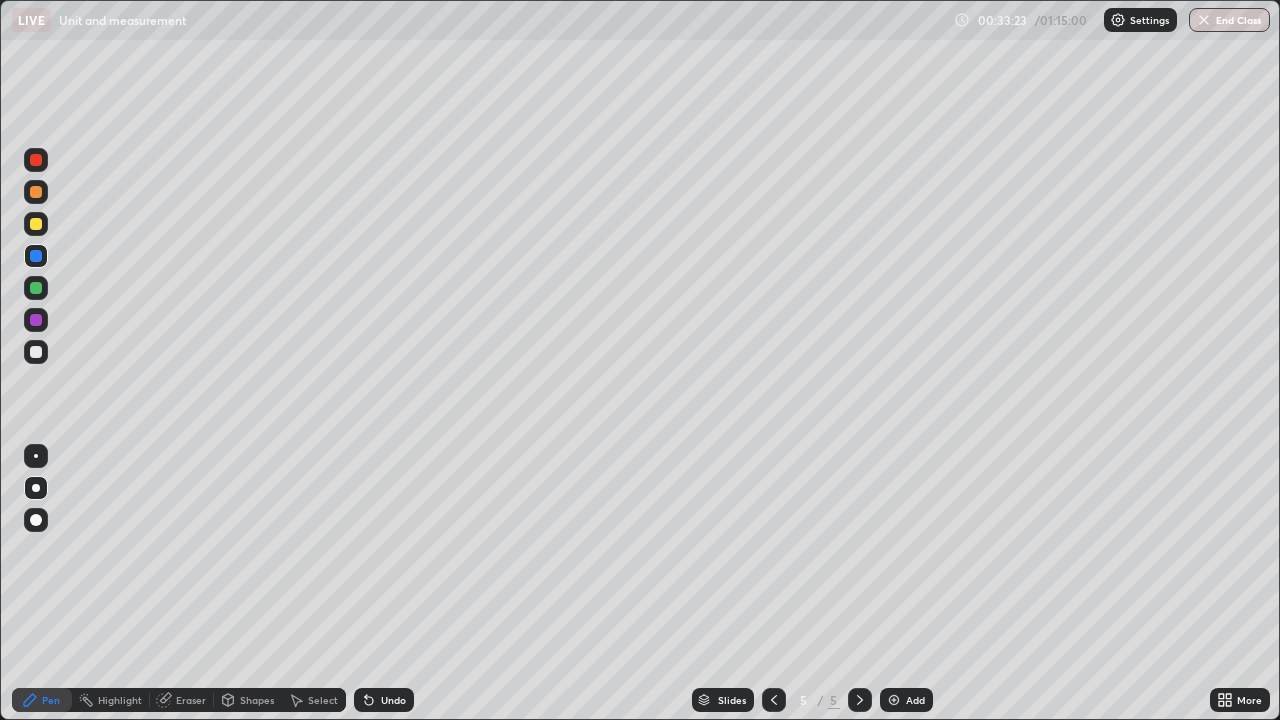 click at bounding box center [36, 320] 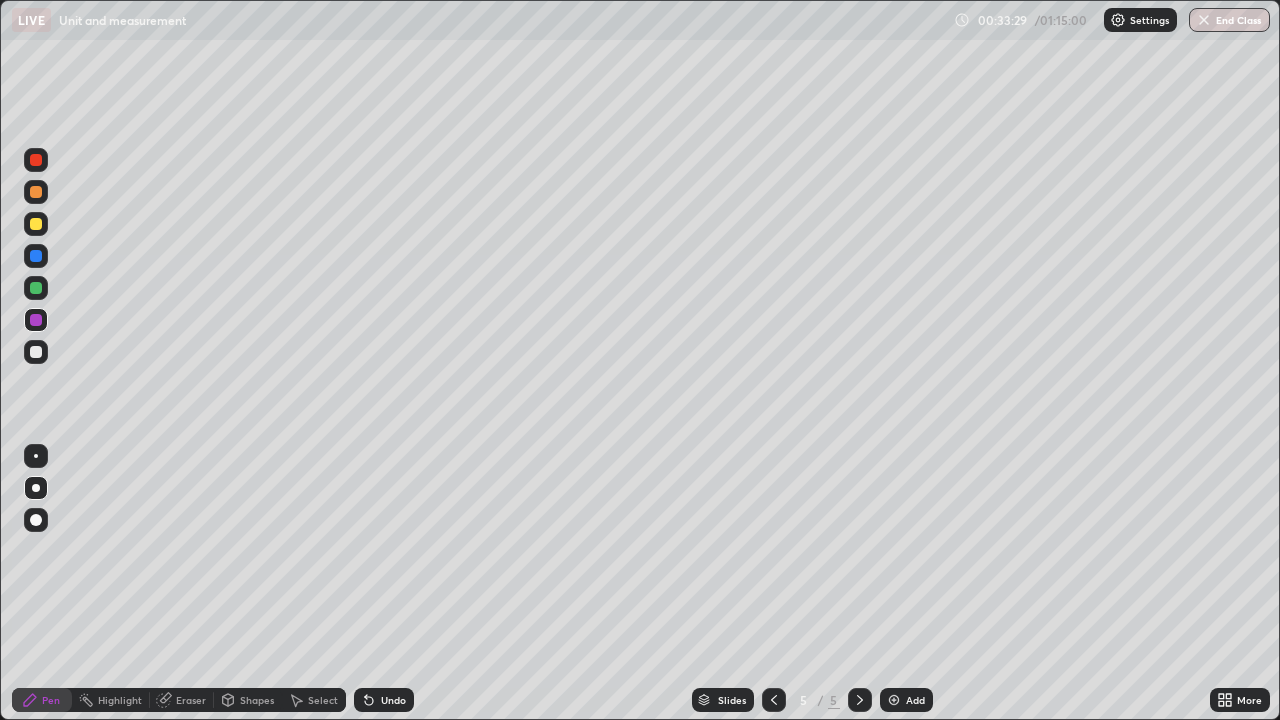 click at bounding box center (36, 288) 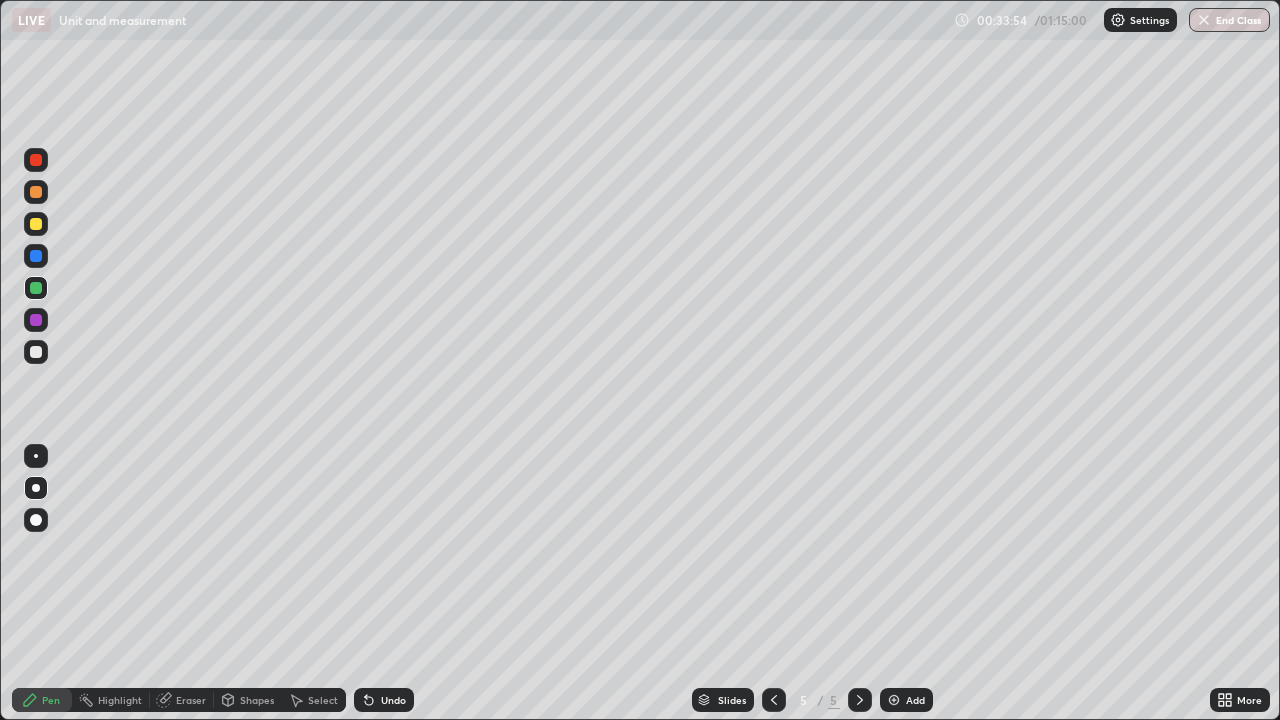 click at bounding box center (36, 352) 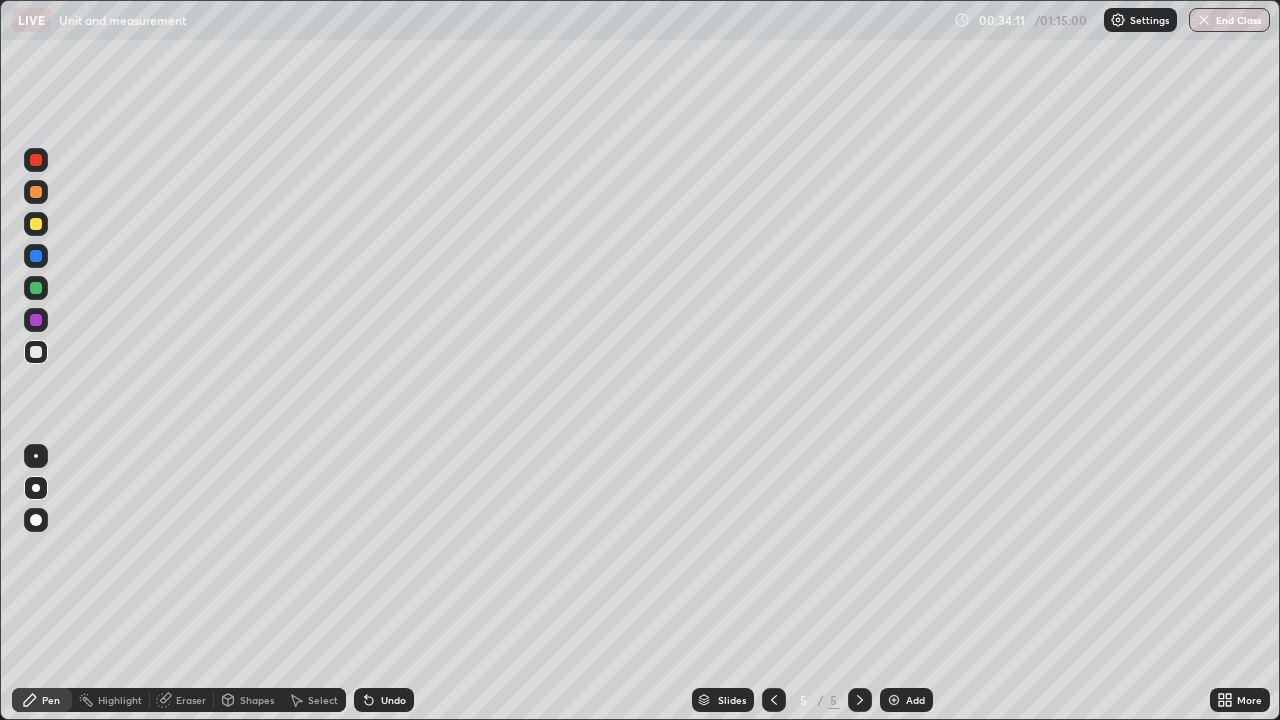 click at bounding box center [36, 288] 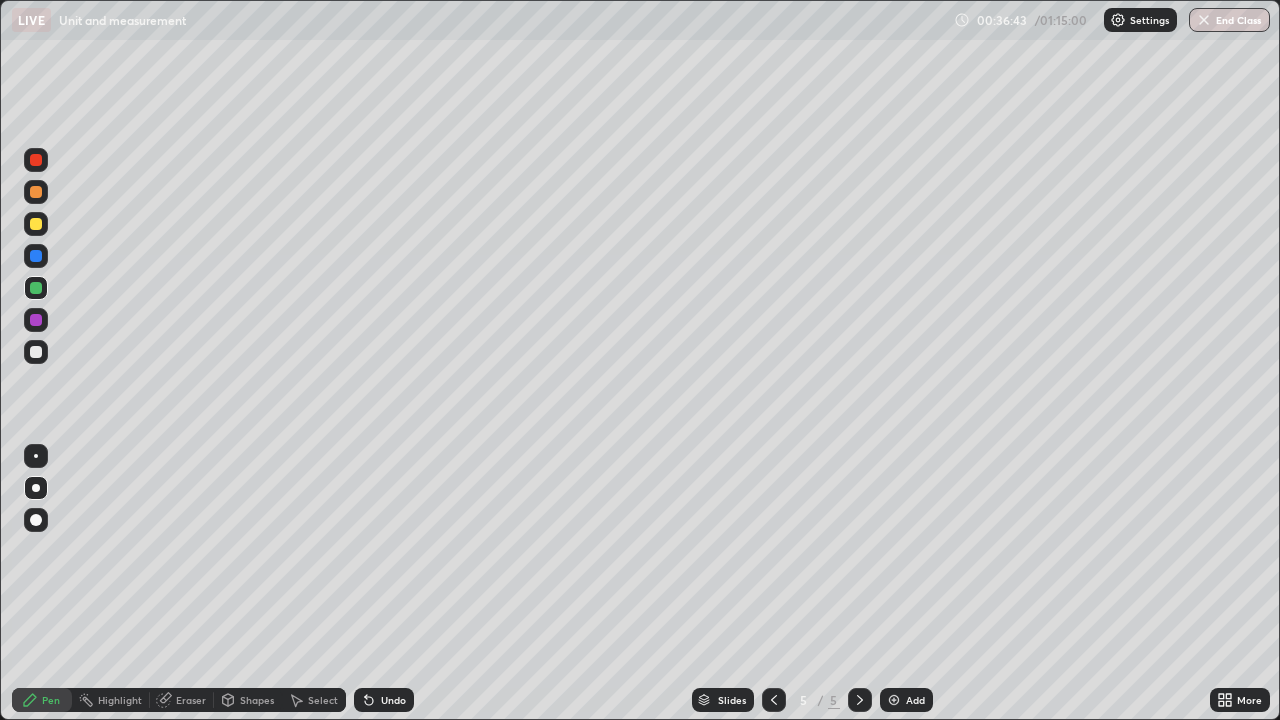 click 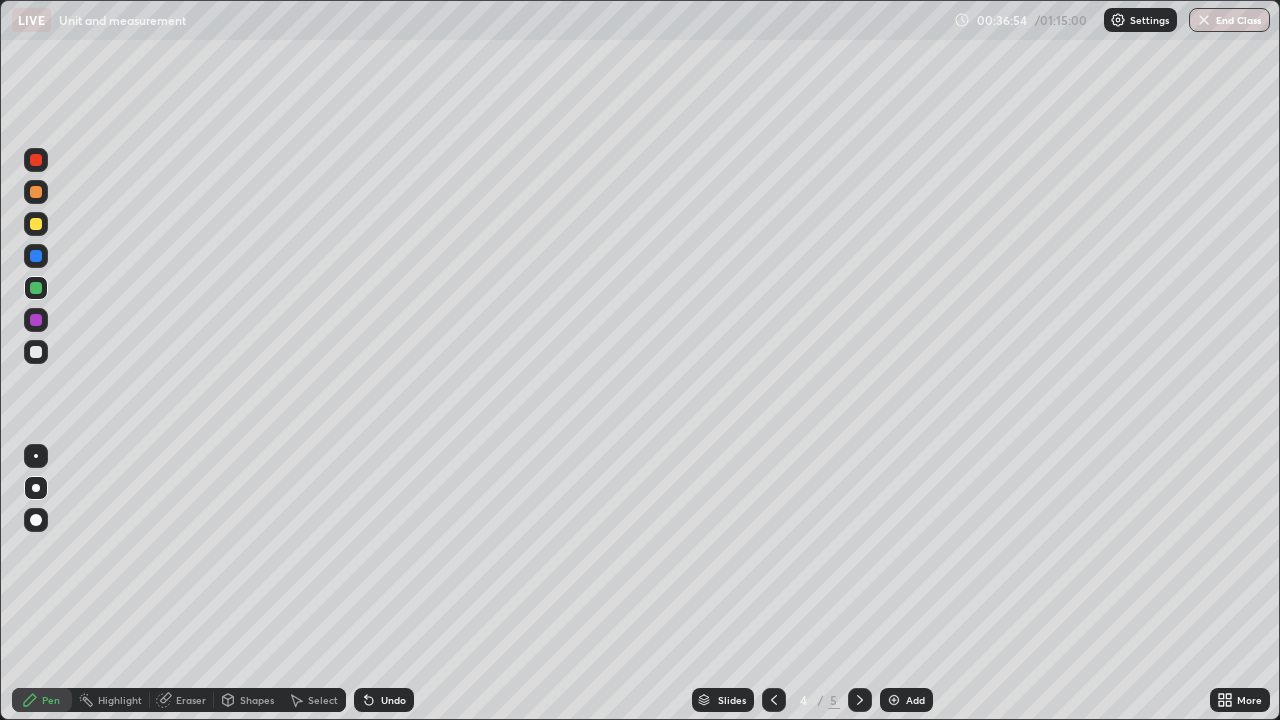 click 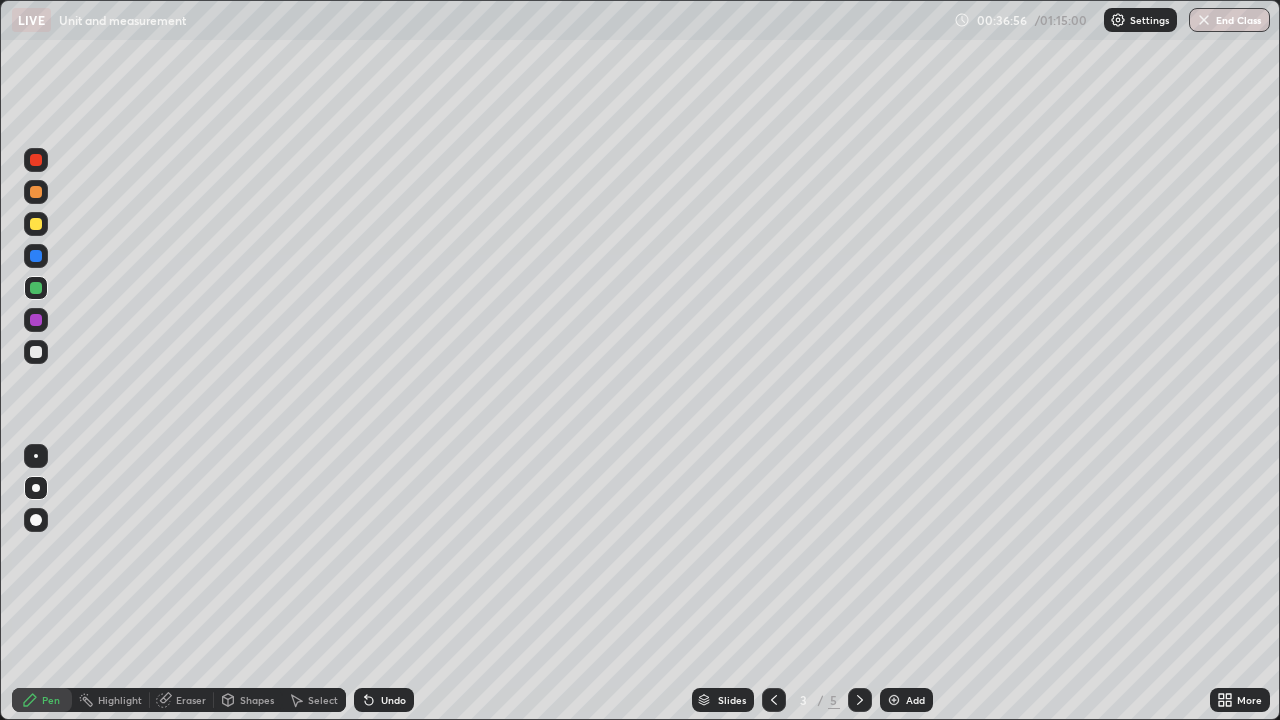 click 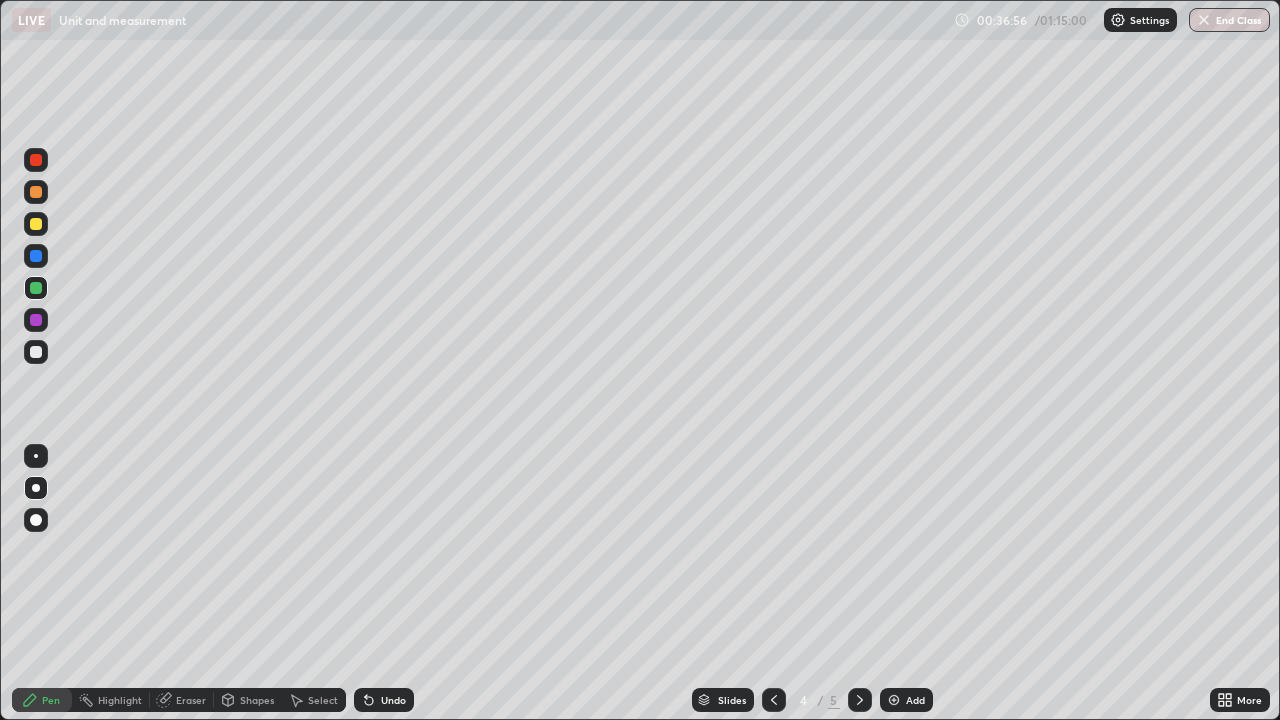 click 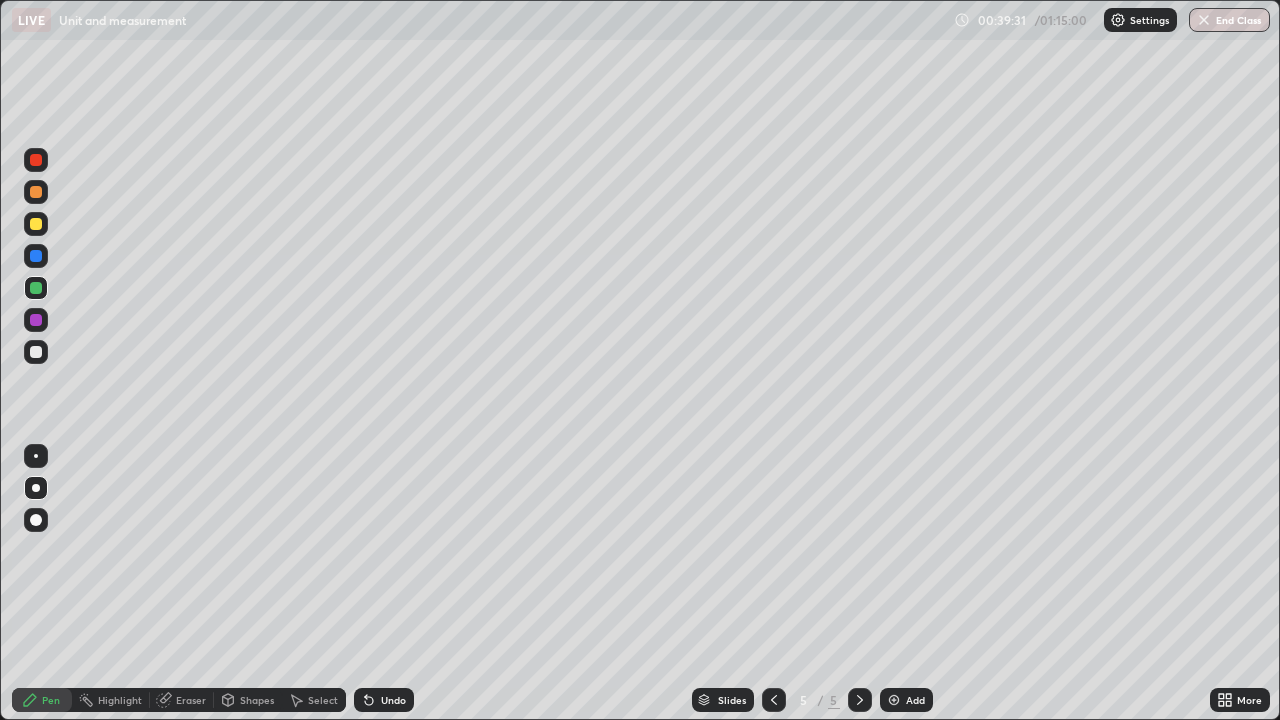 click 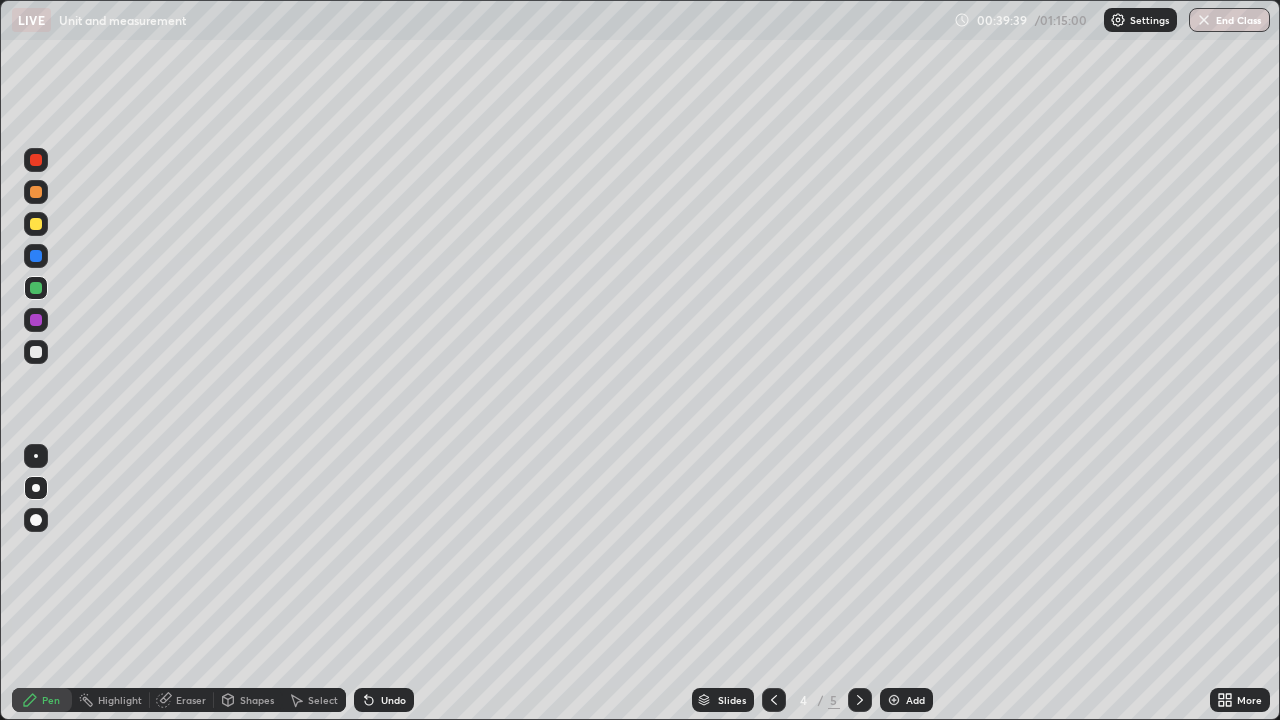 click at bounding box center (36, 256) 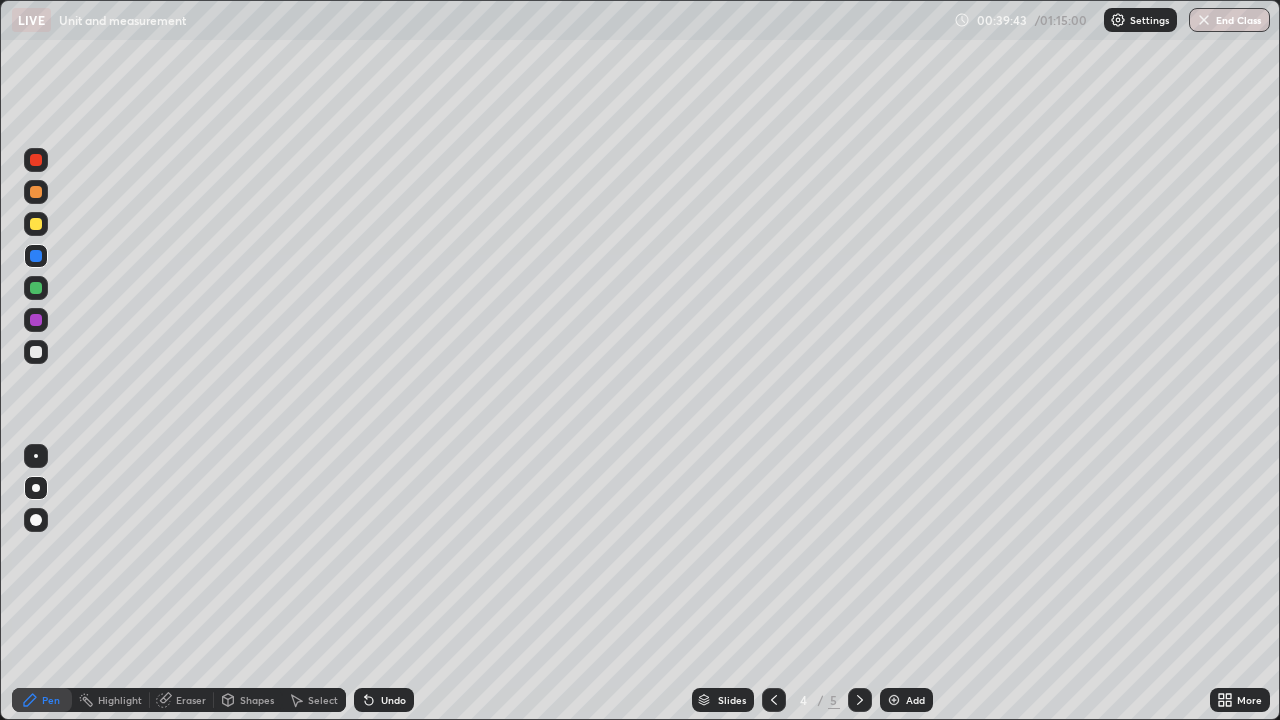 click at bounding box center [36, 288] 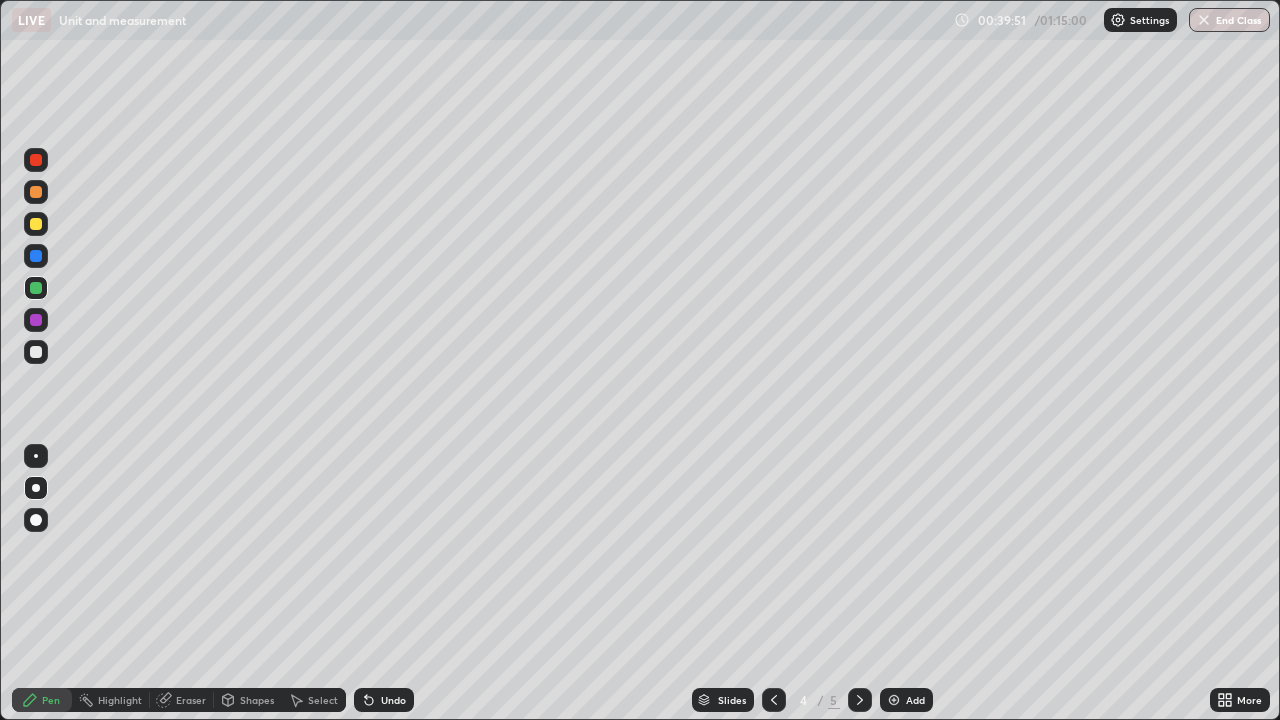 click at bounding box center (36, 256) 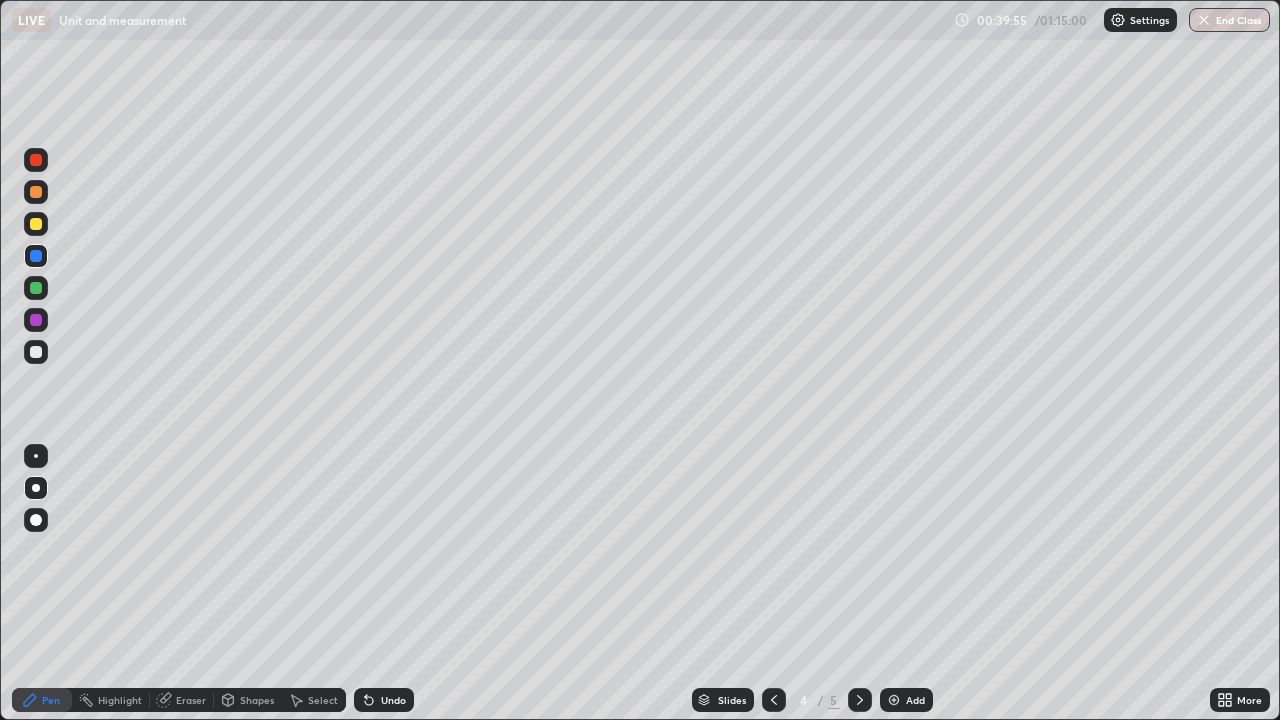 click at bounding box center [36, 288] 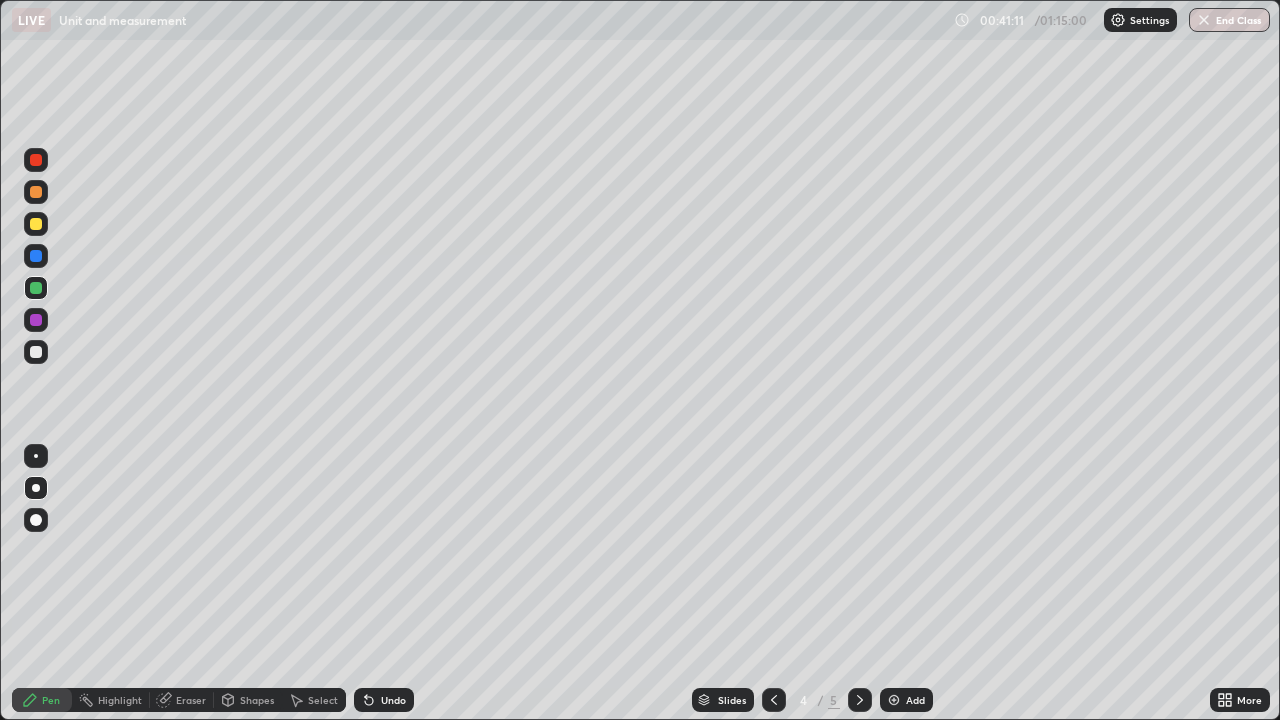 click 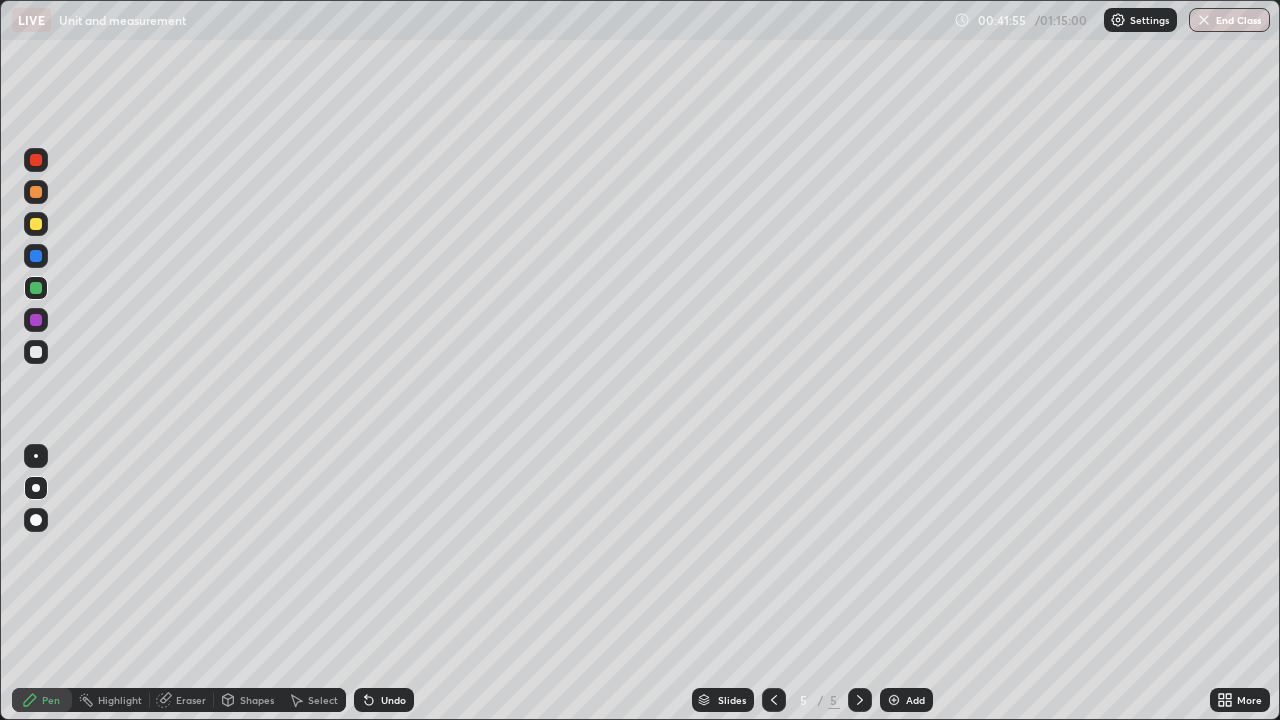 click at bounding box center (36, 352) 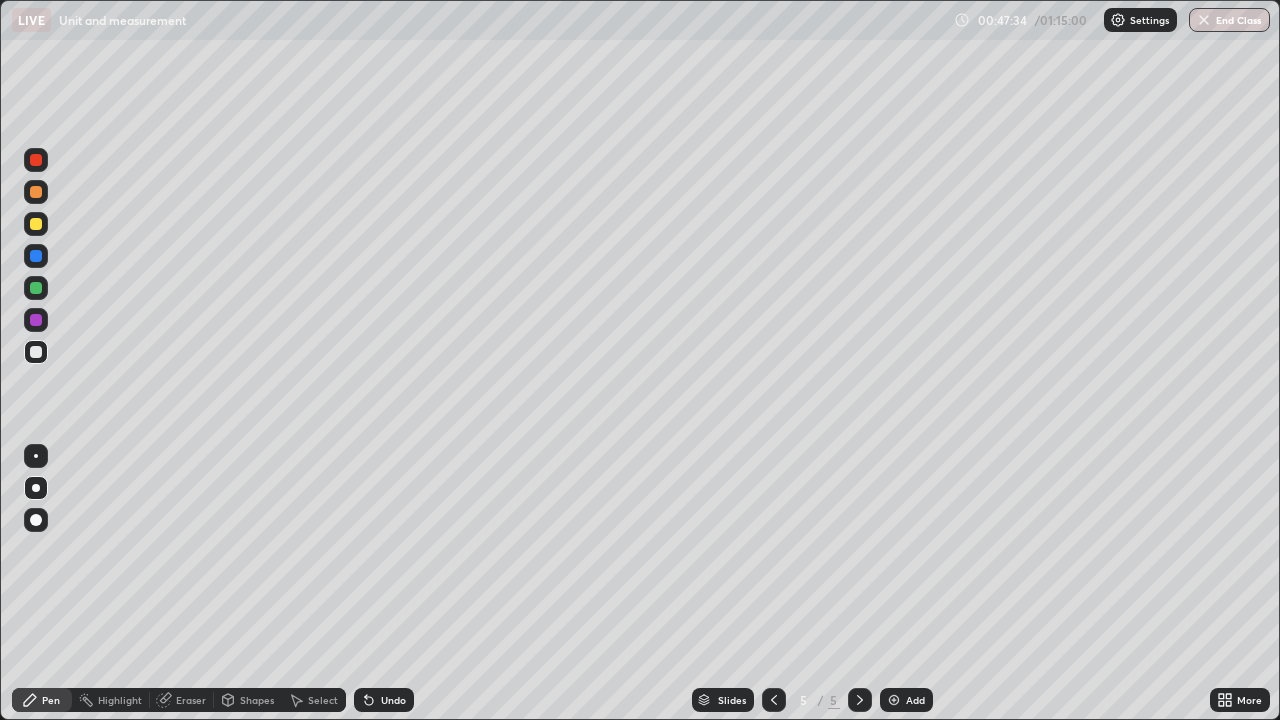 click on "Add" at bounding box center [906, 700] 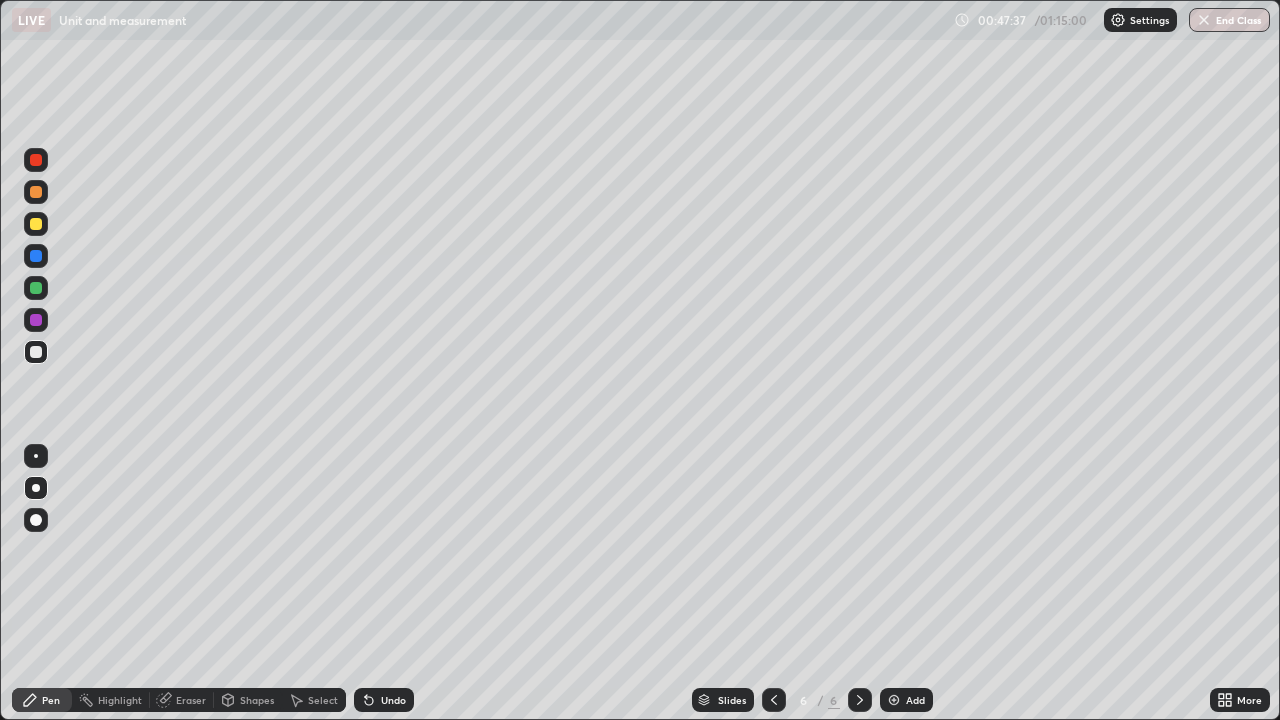 click at bounding box center (36, 224) 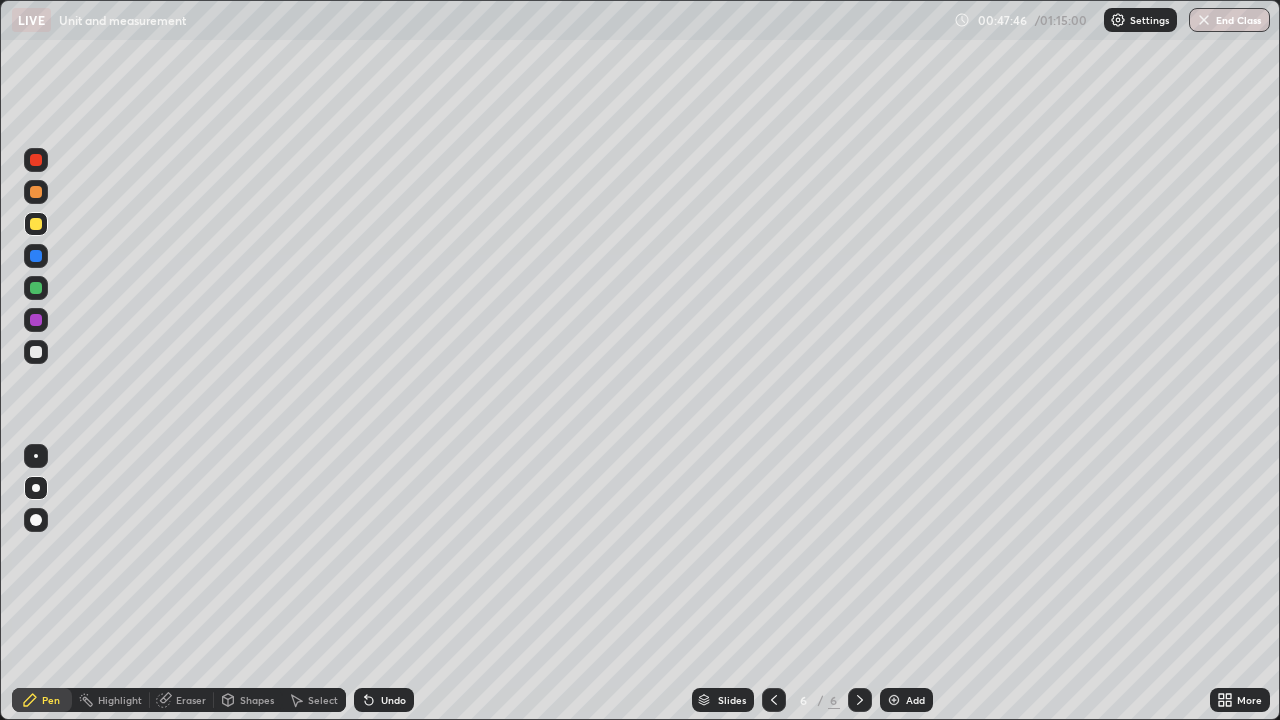 click at bounding box center (36, 352) 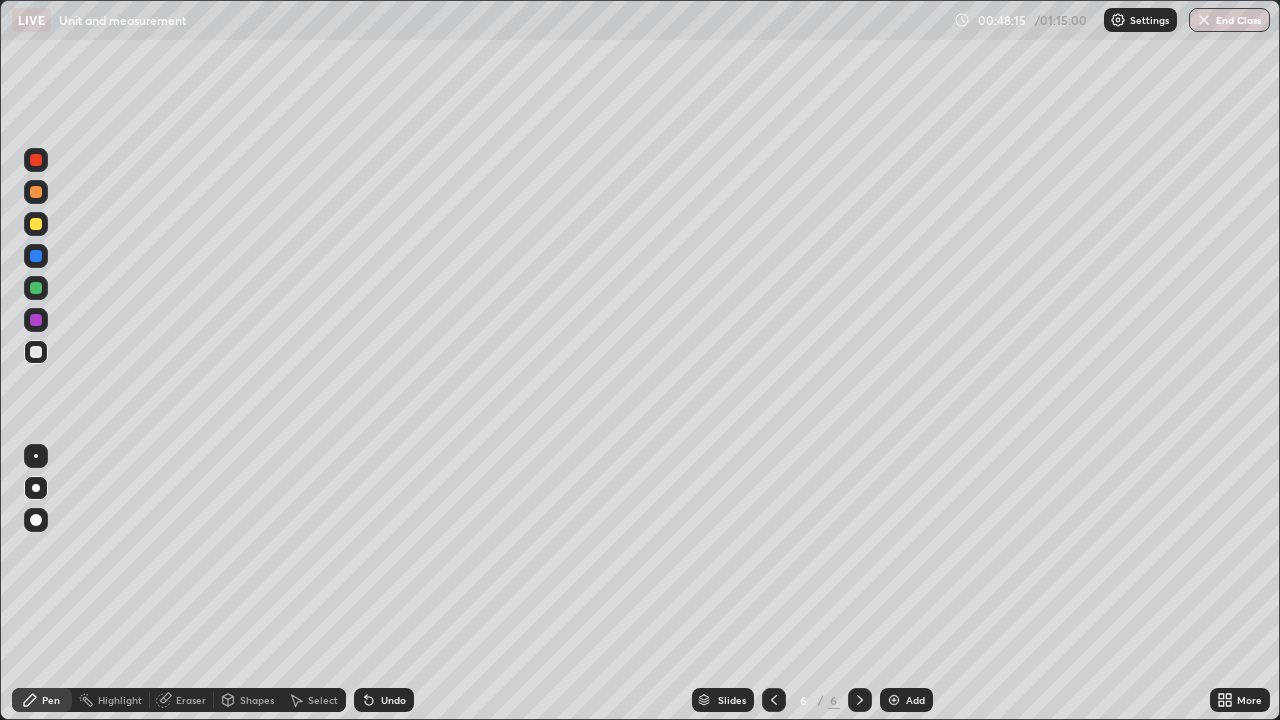 click at bounding box center [36, 224] 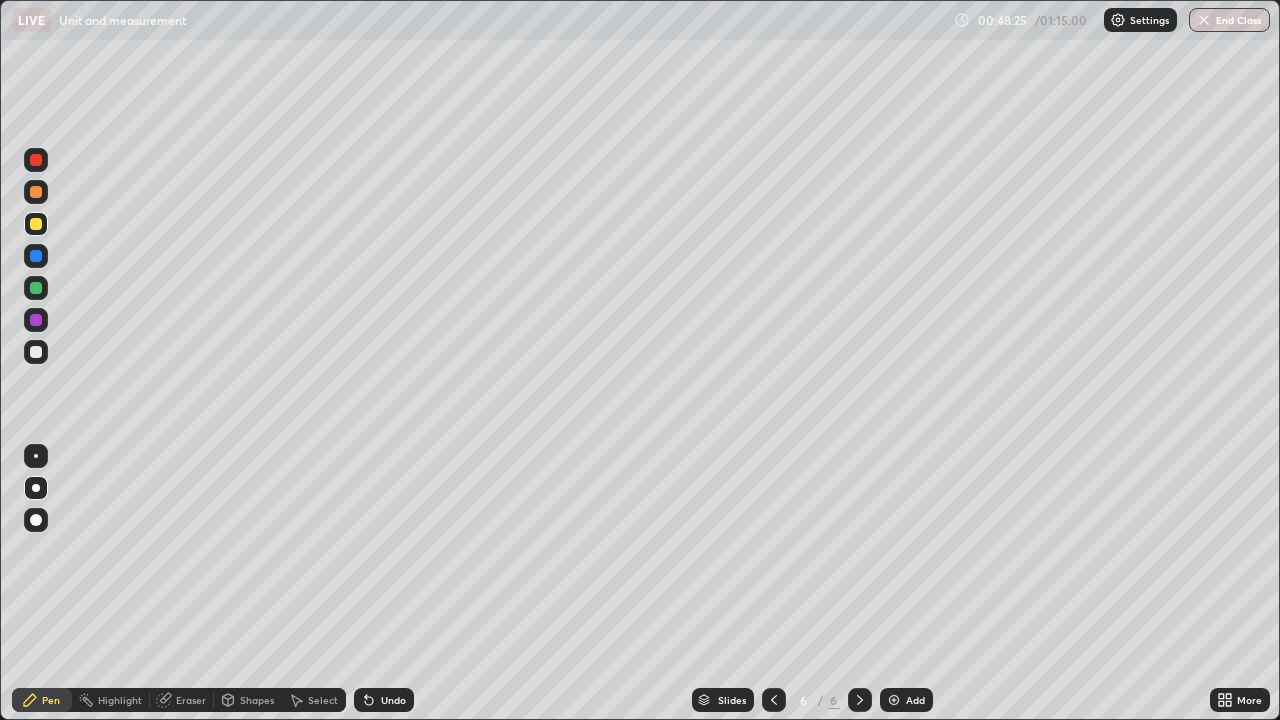 click at bounding box center (36, 352) 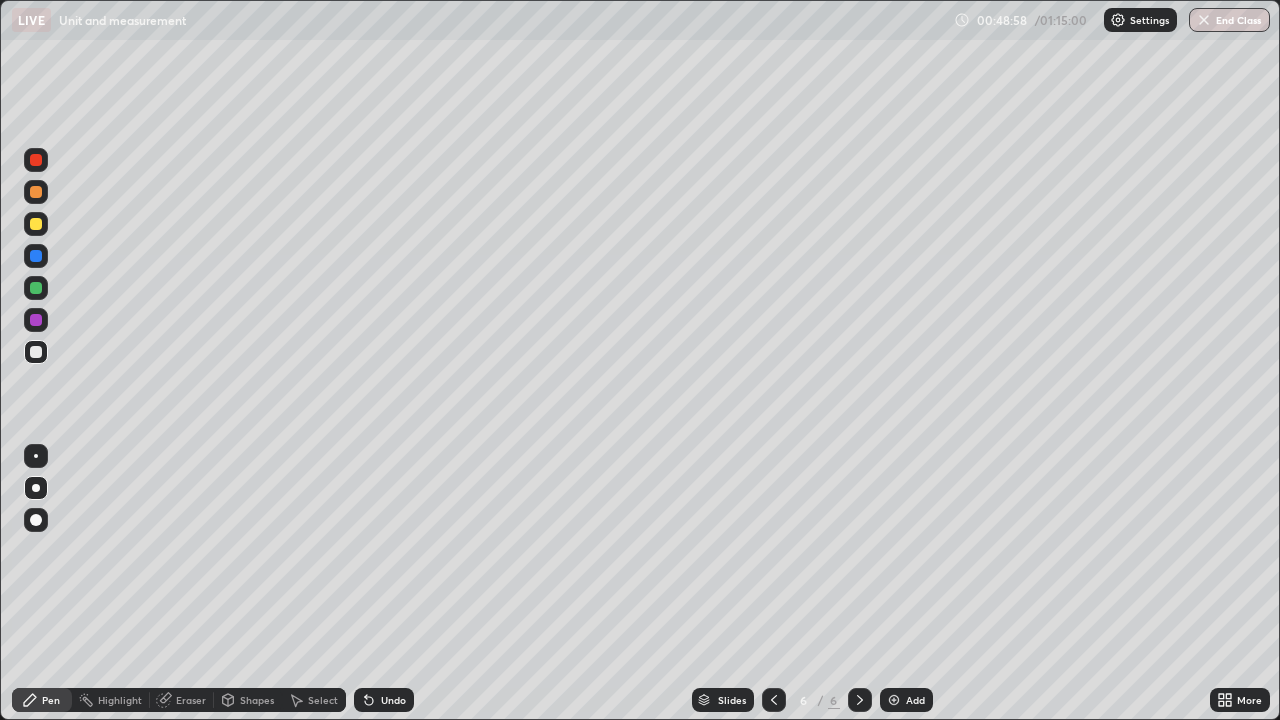 click at bounding box center (36, 288) 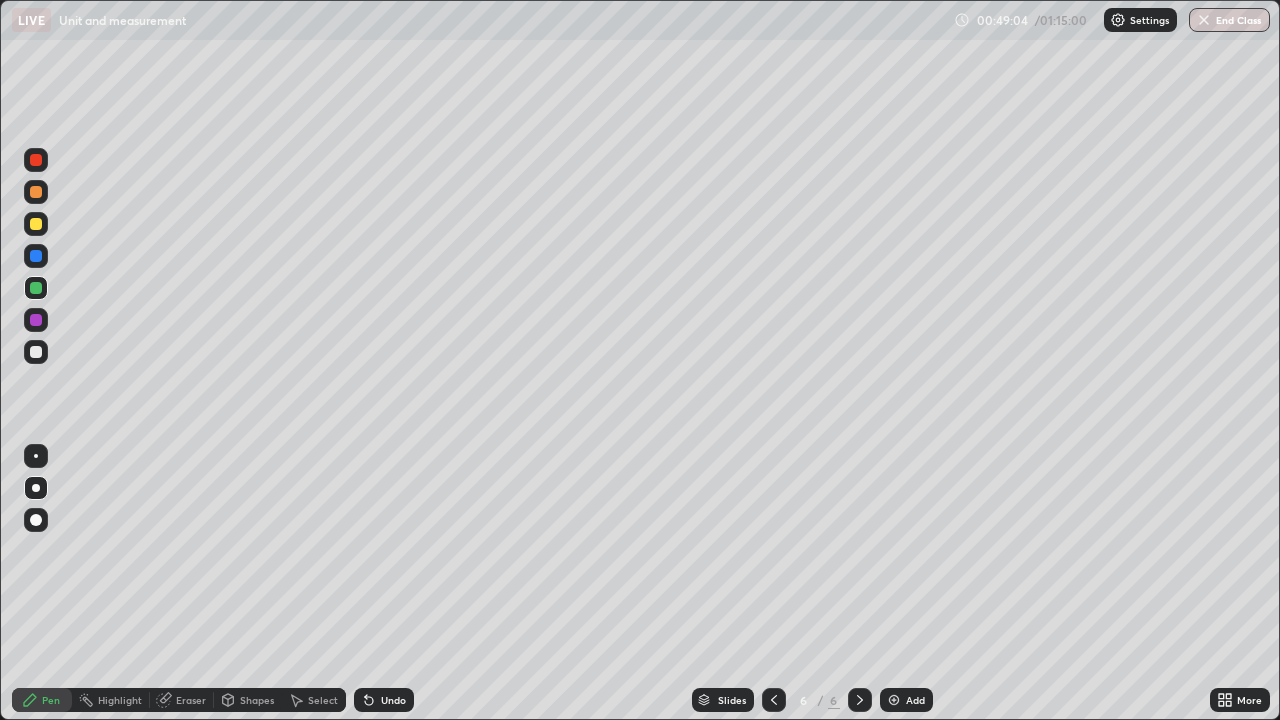 click at bounding box center (36, 256) 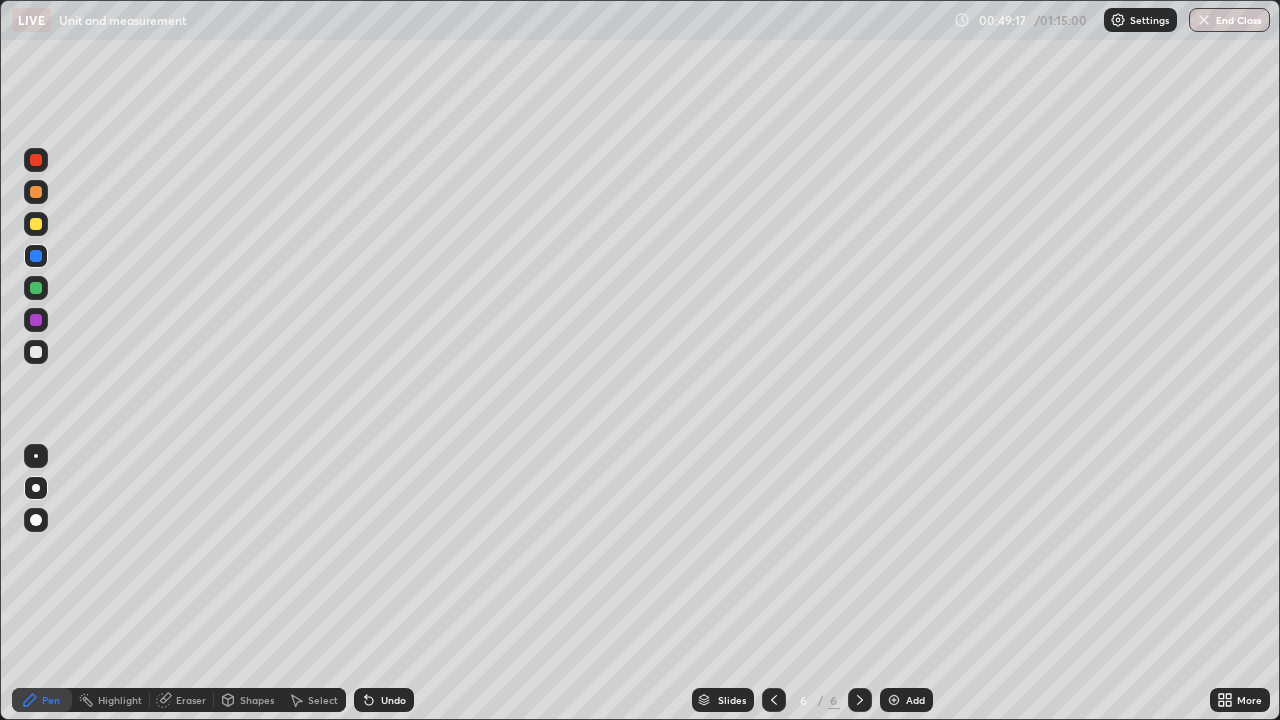 click at bounding box center [36, 352] 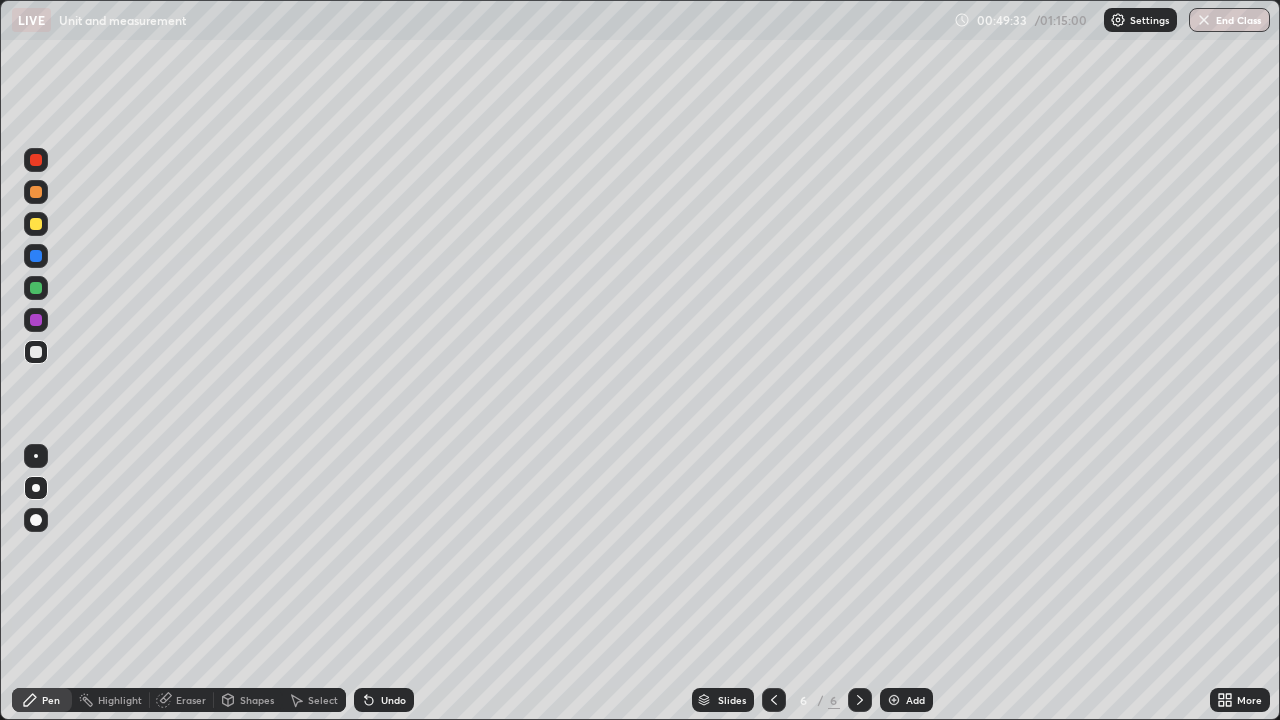 click at bounding box center [36, 224] 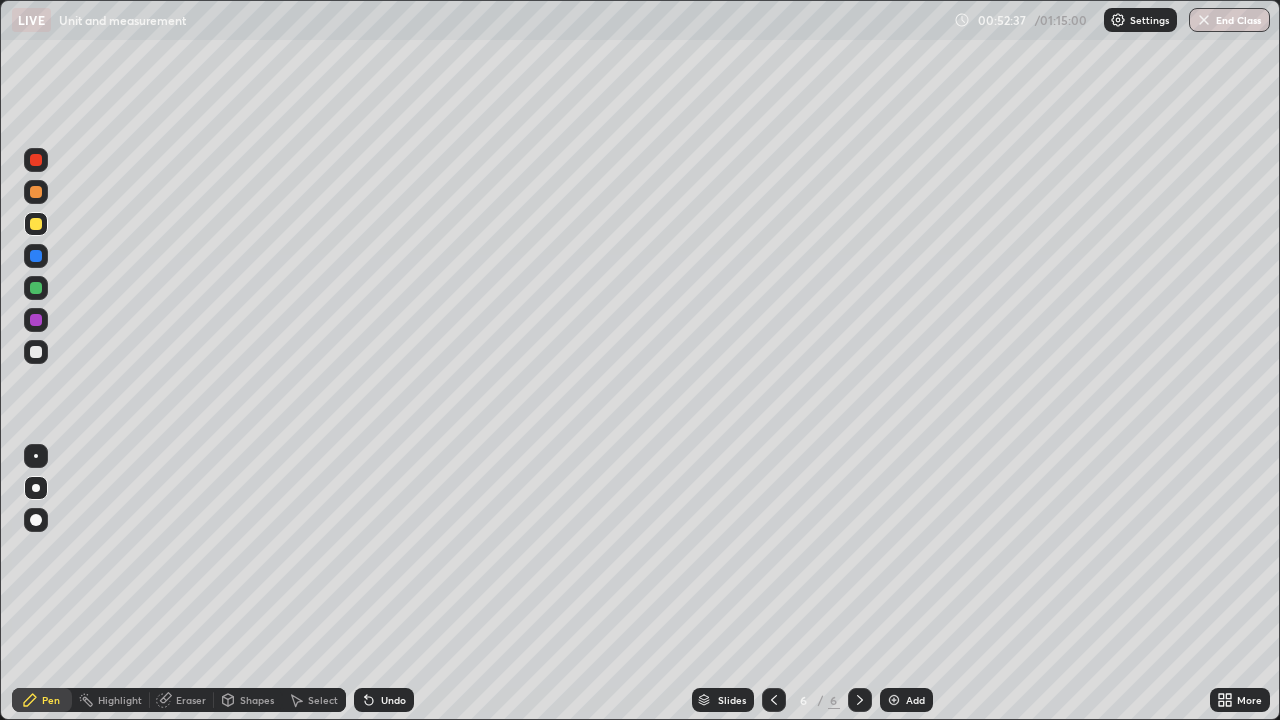 click at bounding box center (36, 352) 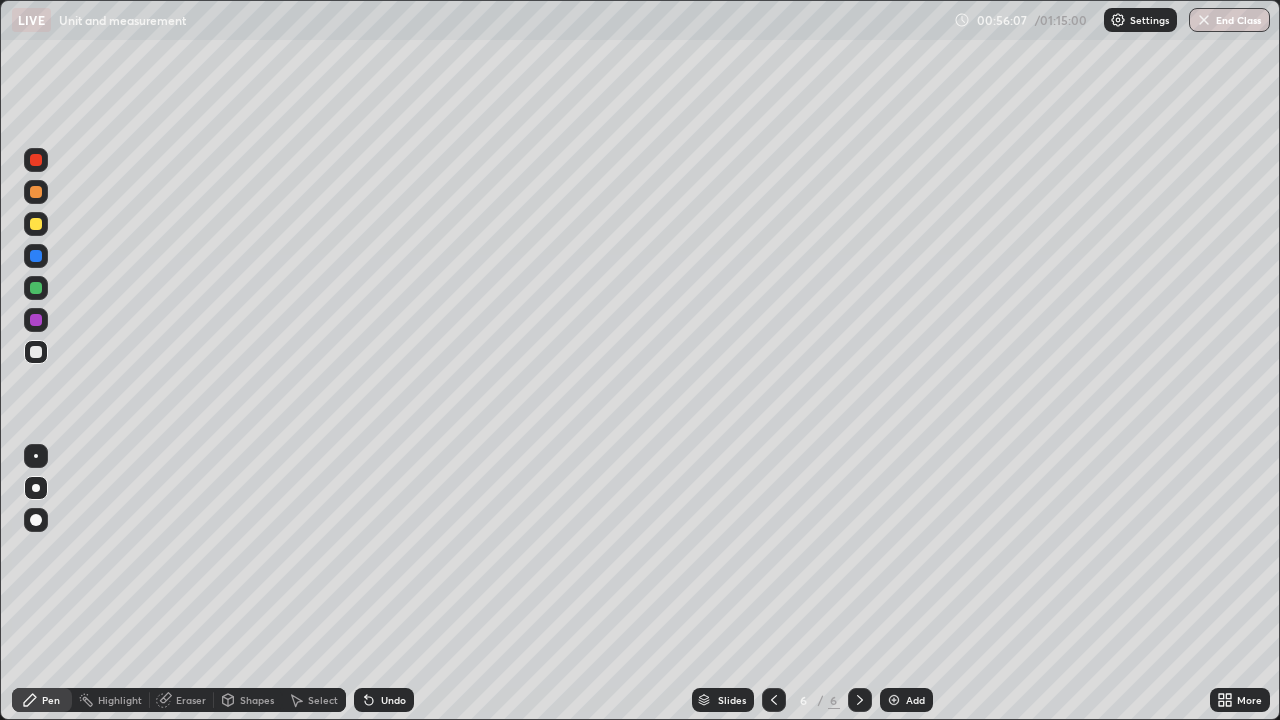 click at bounding box center (36, 224) 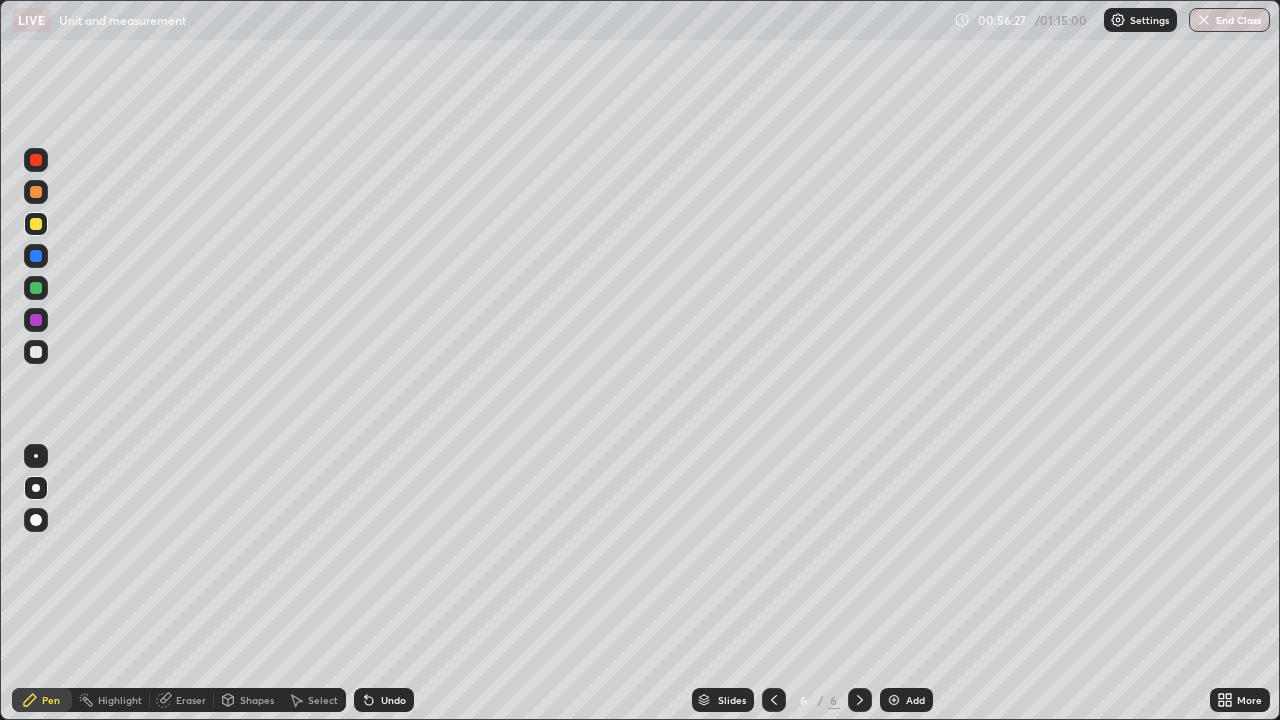 click at bounding box center [36, 352] 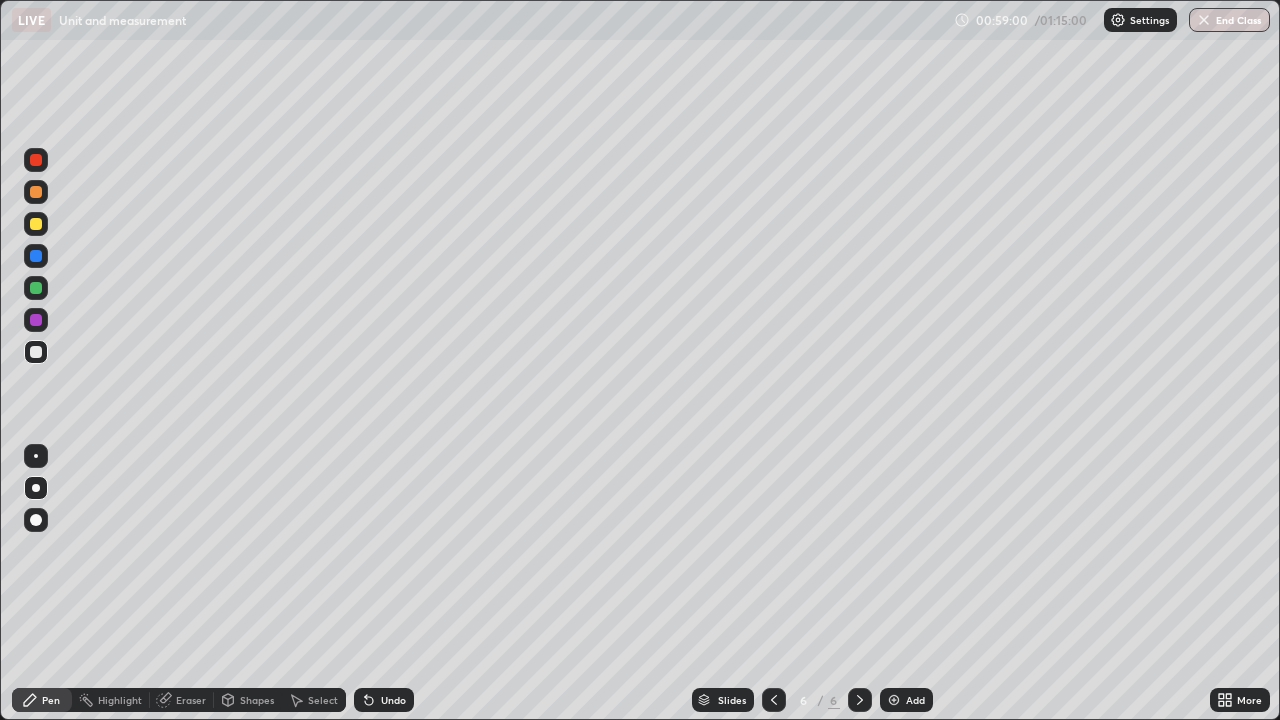click 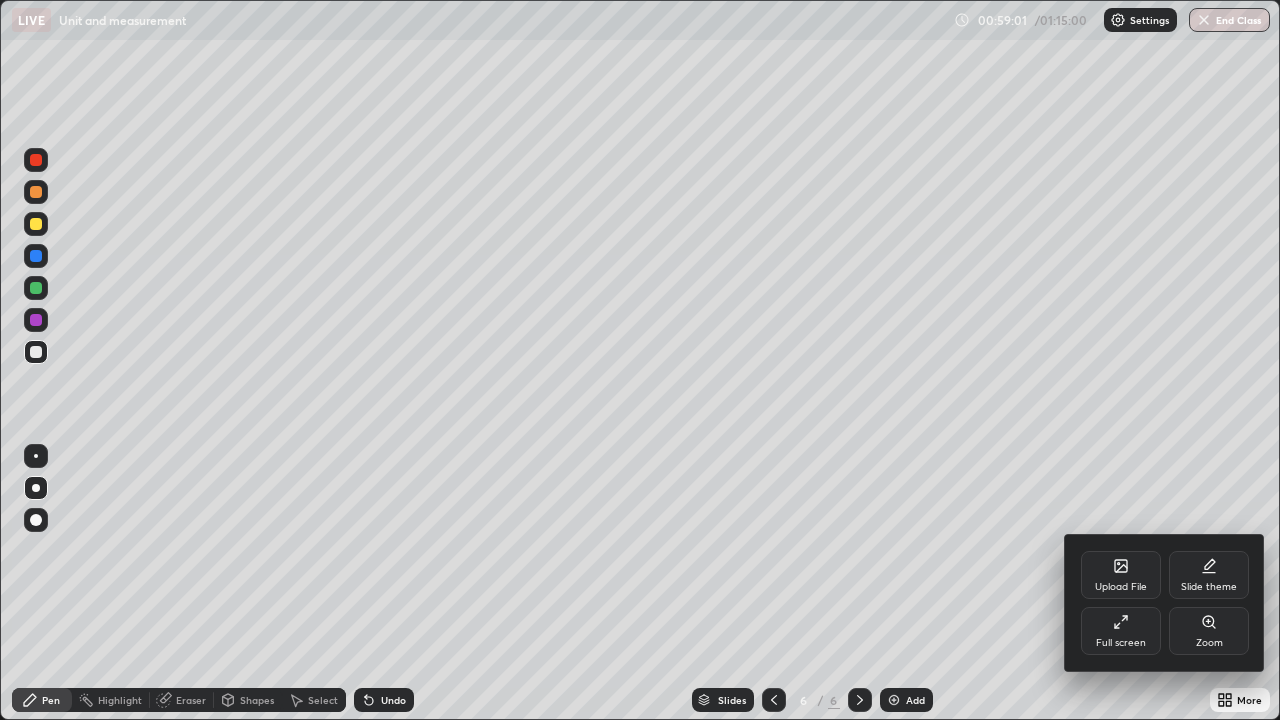 click on "Full screen" at bounding box center [1121, 643] 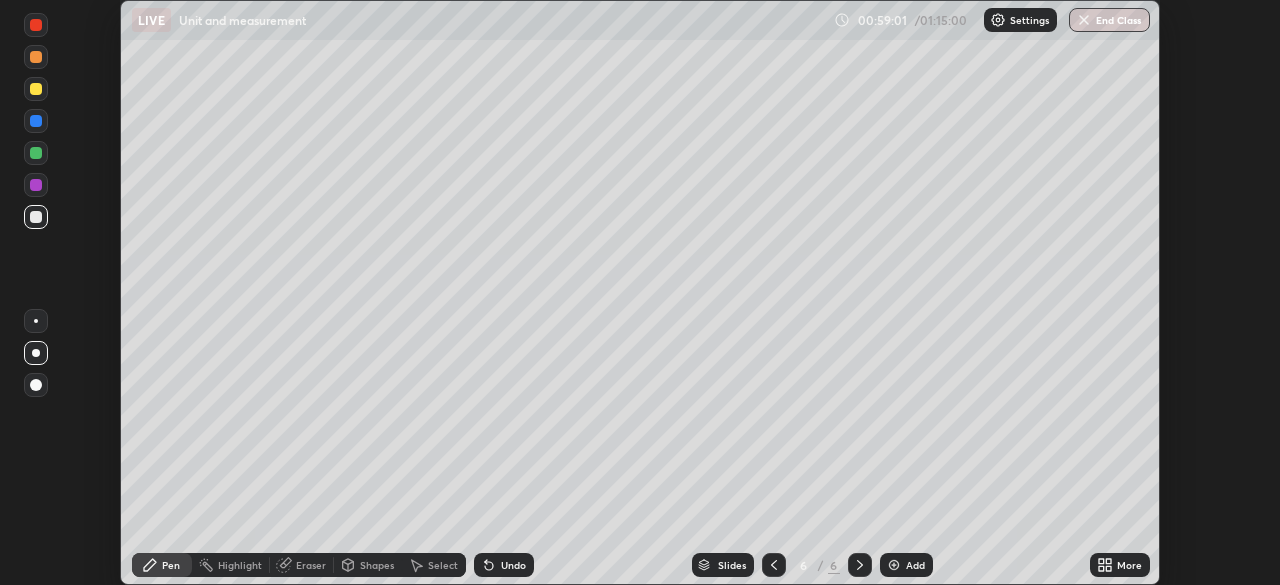 scroll, scrollTop: 585, scrollLeft: 1280, axis: both 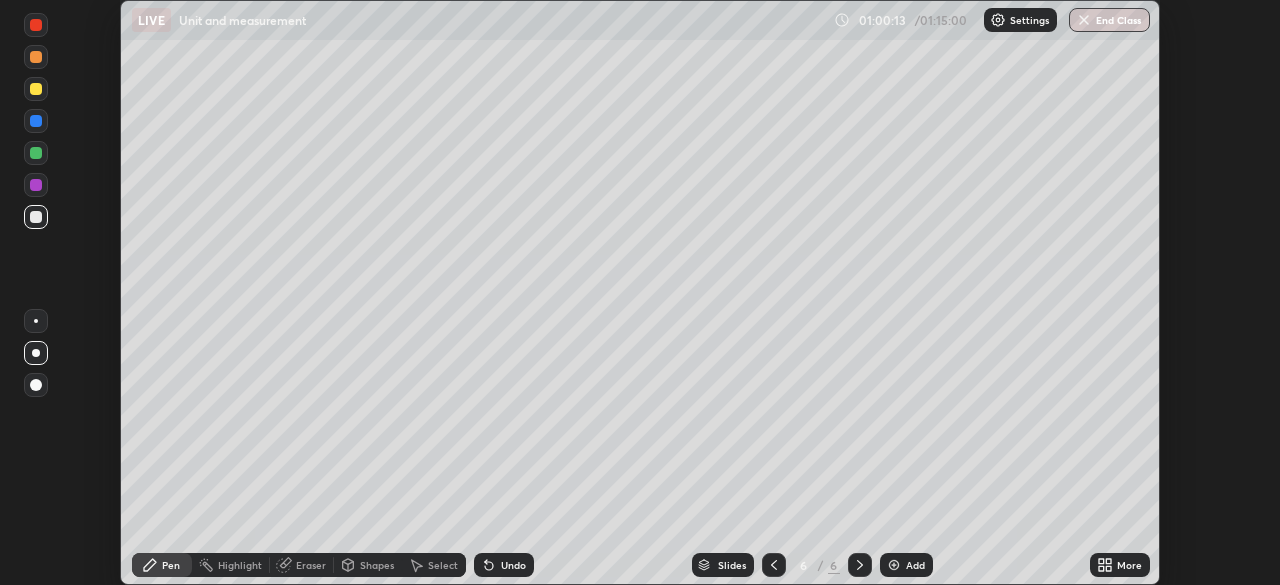 click 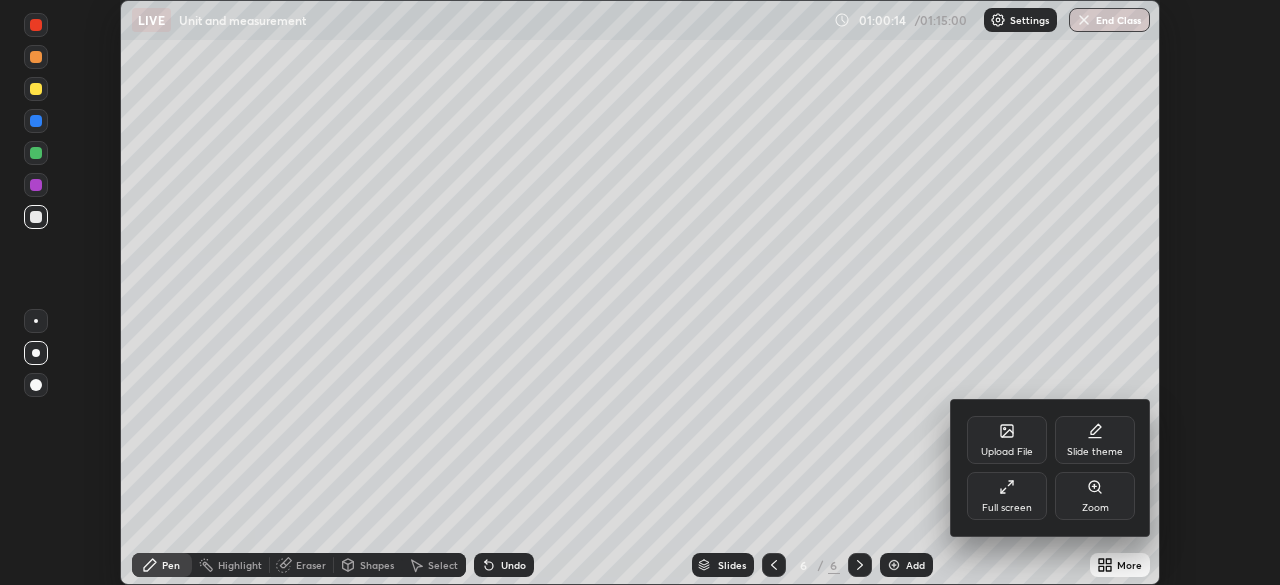 click on "Full screen" at bounding box center [1007, 508] 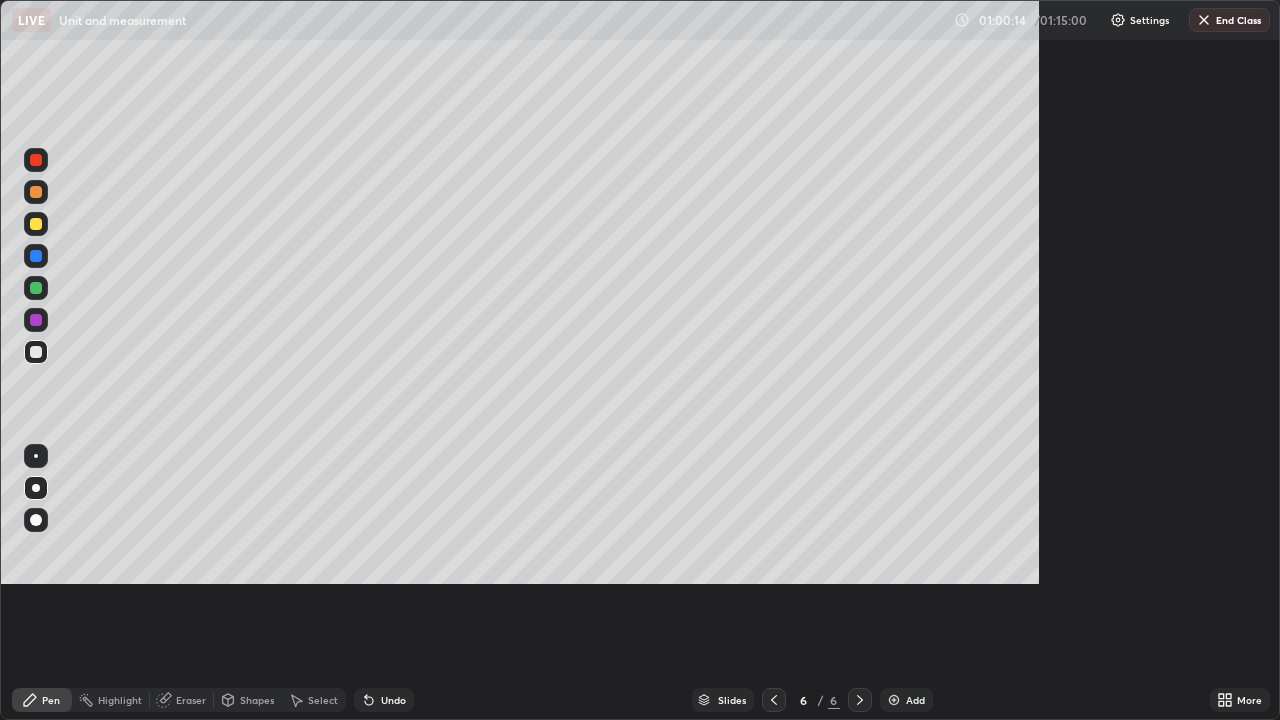 scroll, scrollTop: 99280, scrollLeft: 98720, axis: both 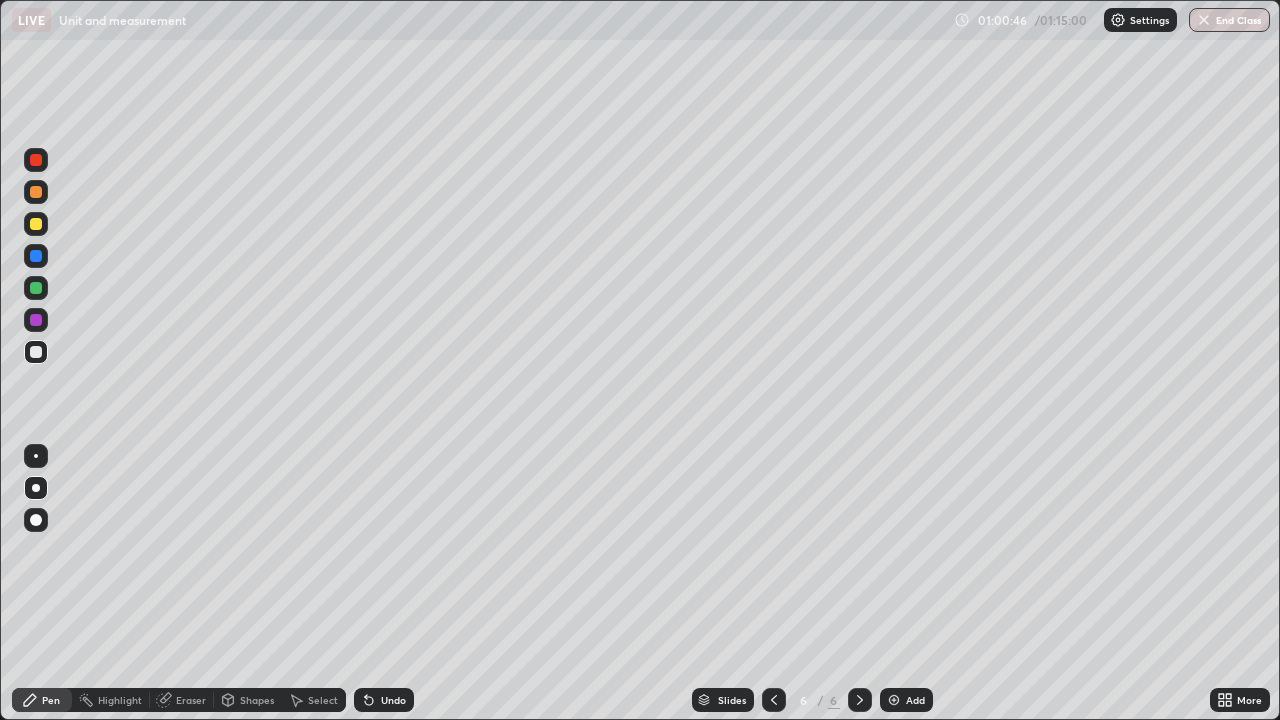 click at bounding box center (36, 256) 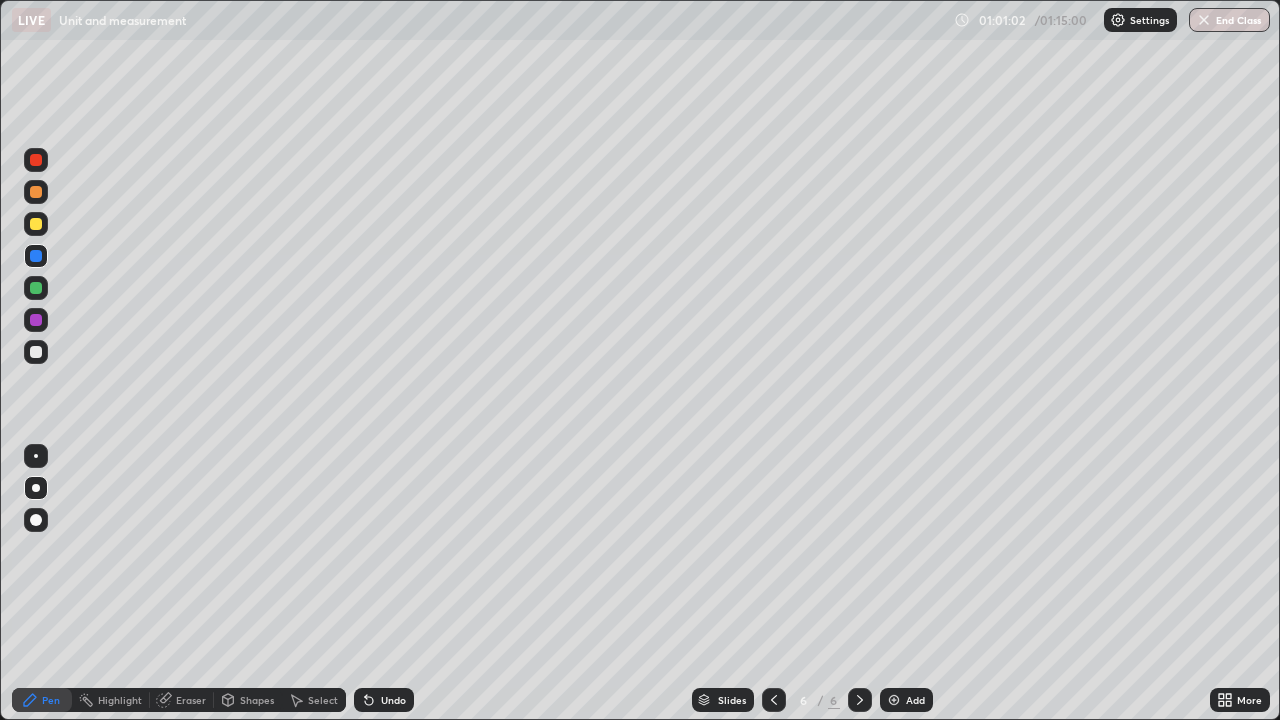 click at bounding box center [36, 352] 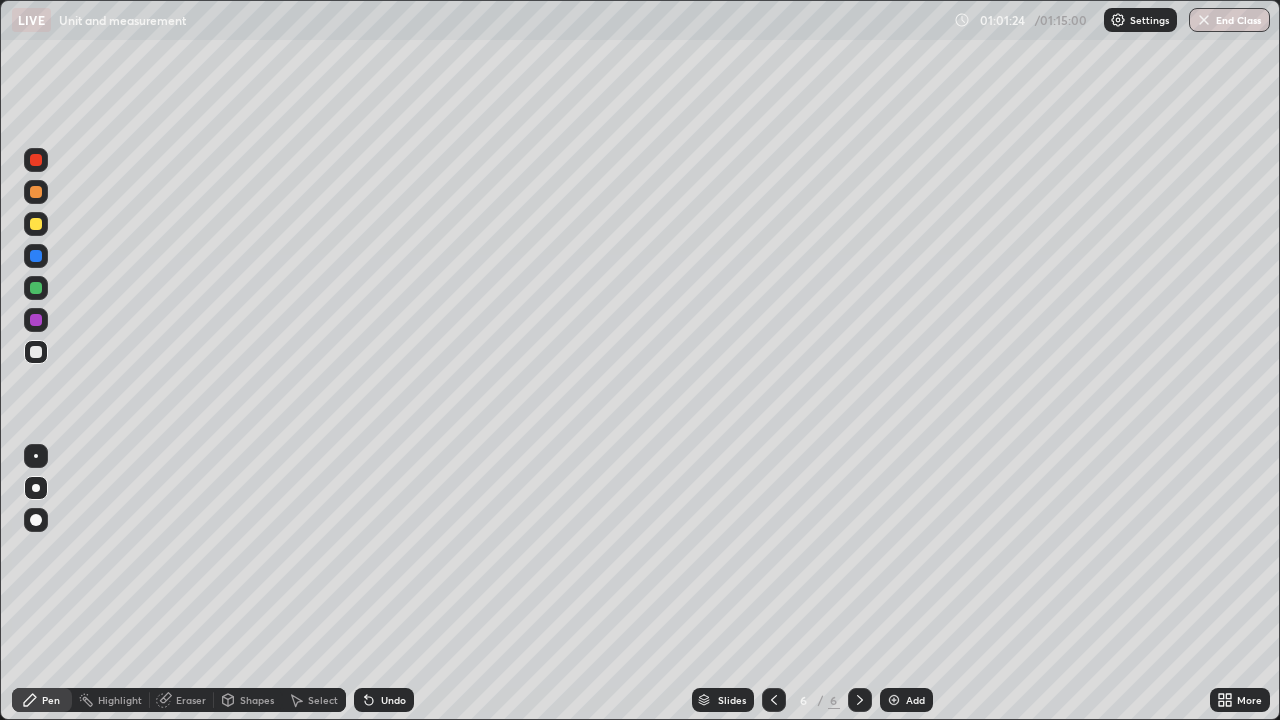 click at bounding box center (36, 224) 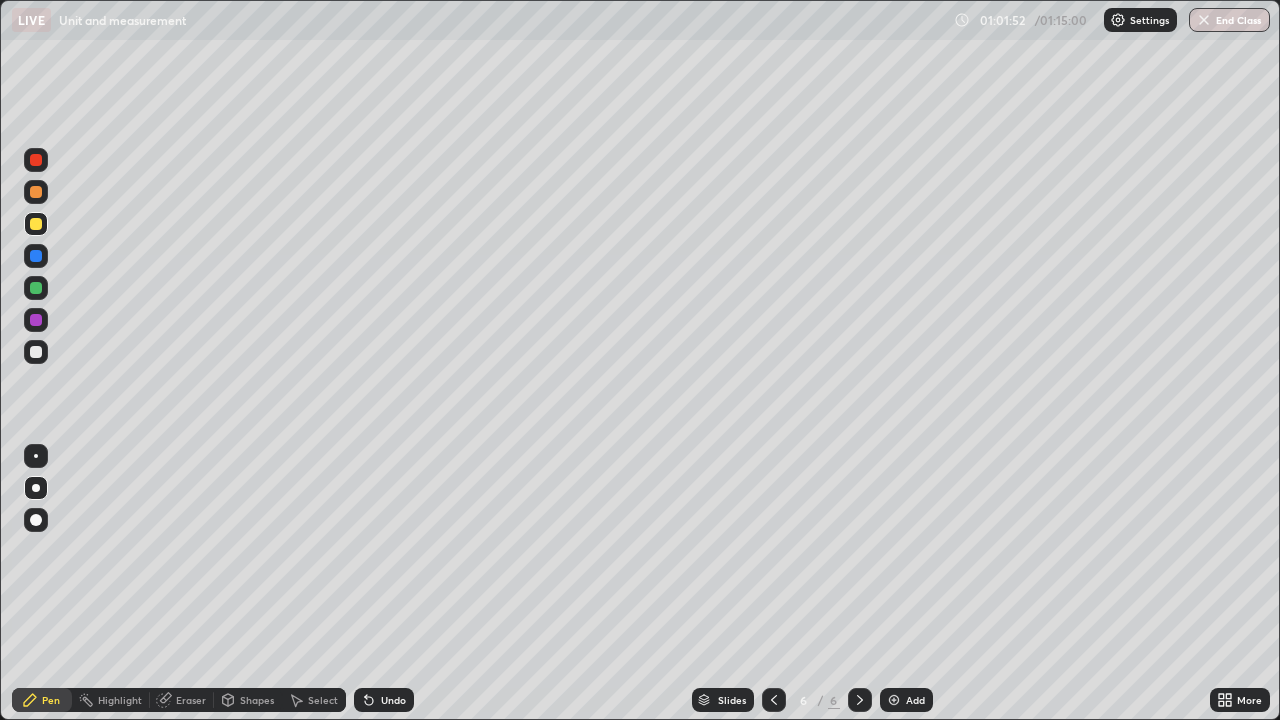 click at bounding box center [36, 288] 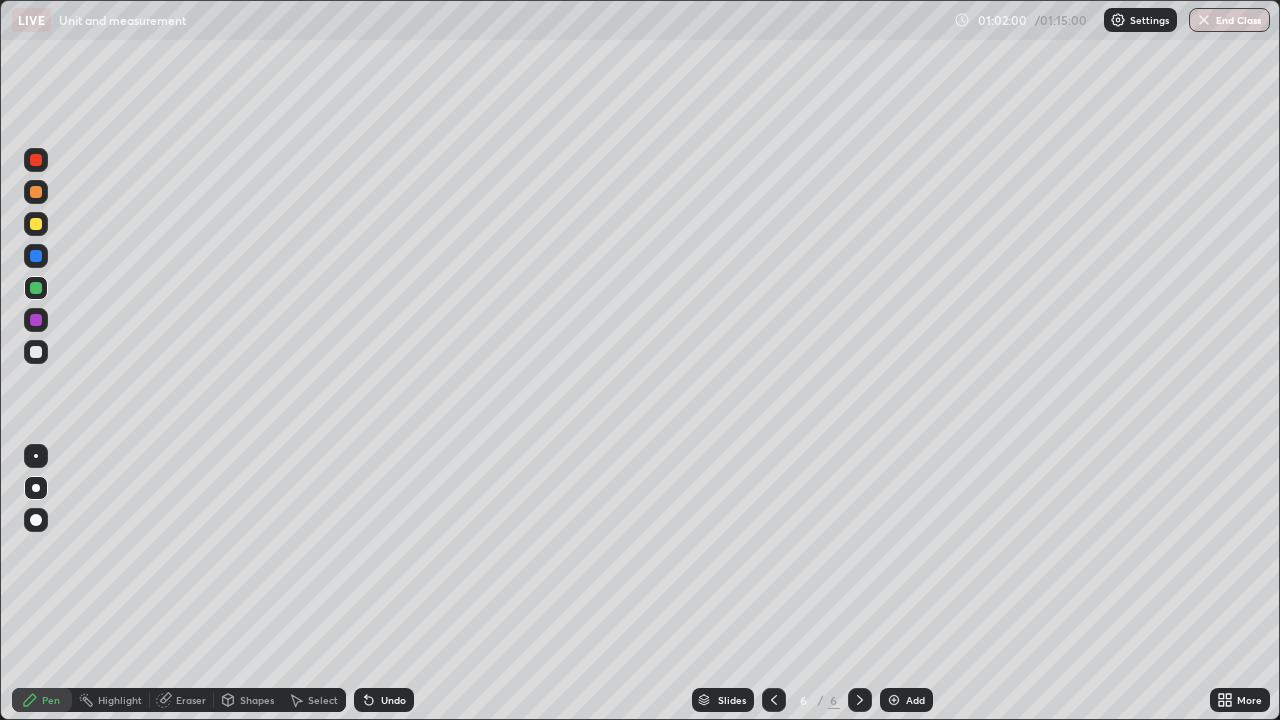 click at bounding box center [36, 352] 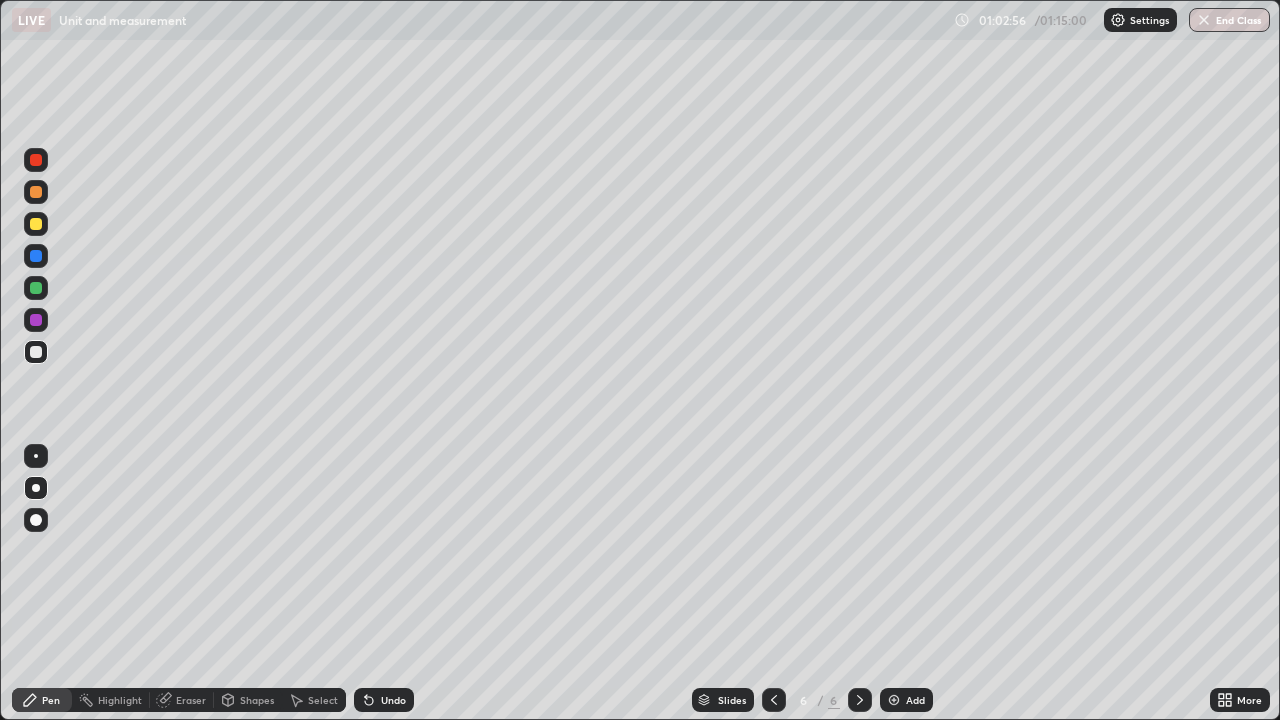 click on "Add" at bounding box center [906, 700] 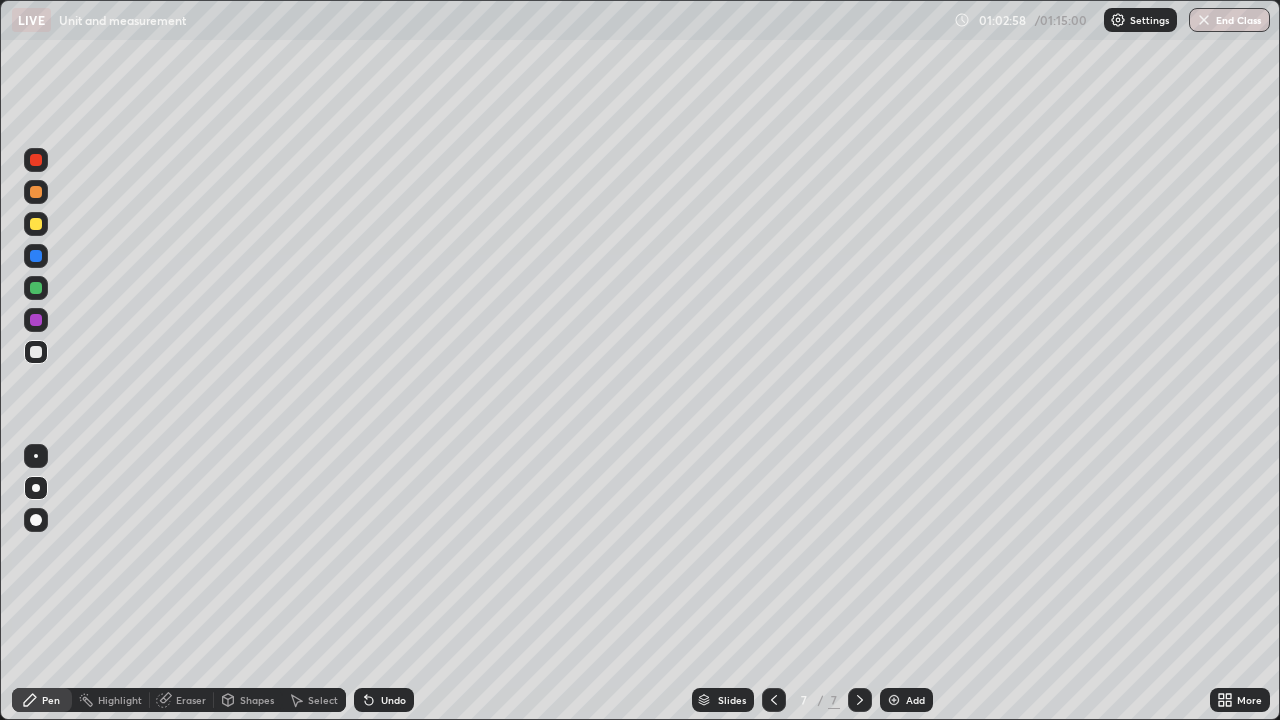click at bounding box center (36, 288) 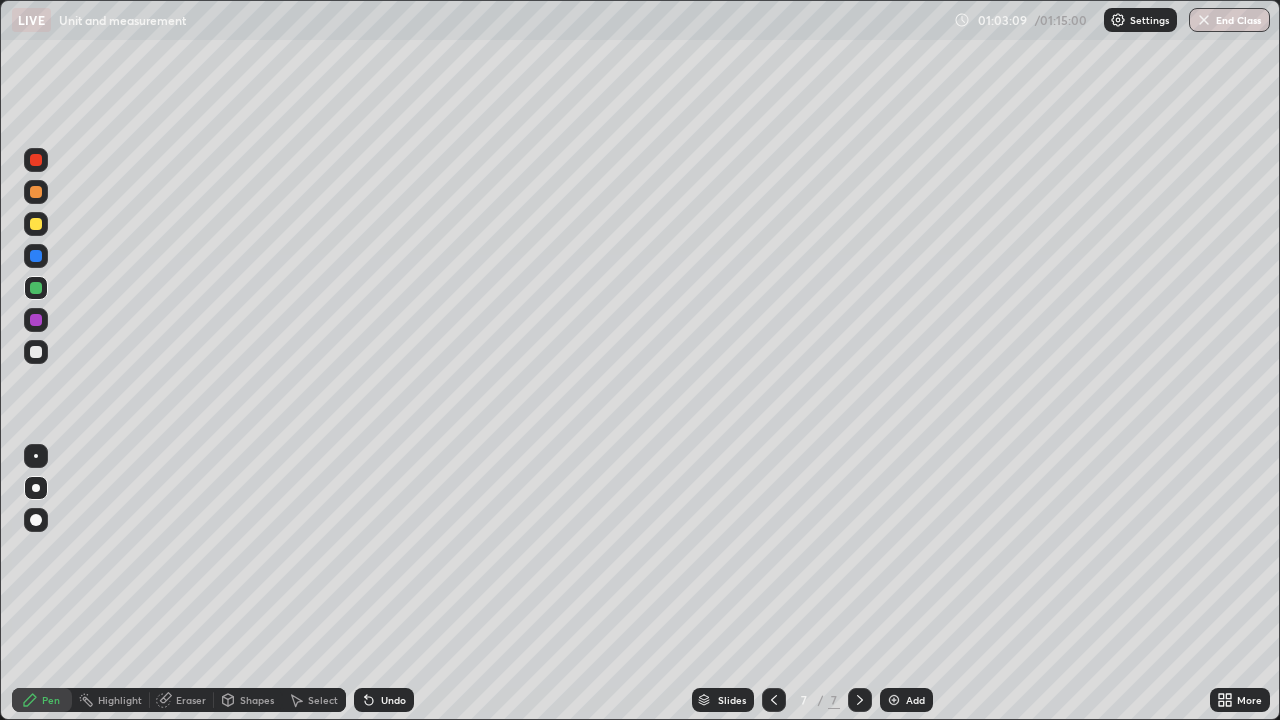 click at bounding box center (36, 224) 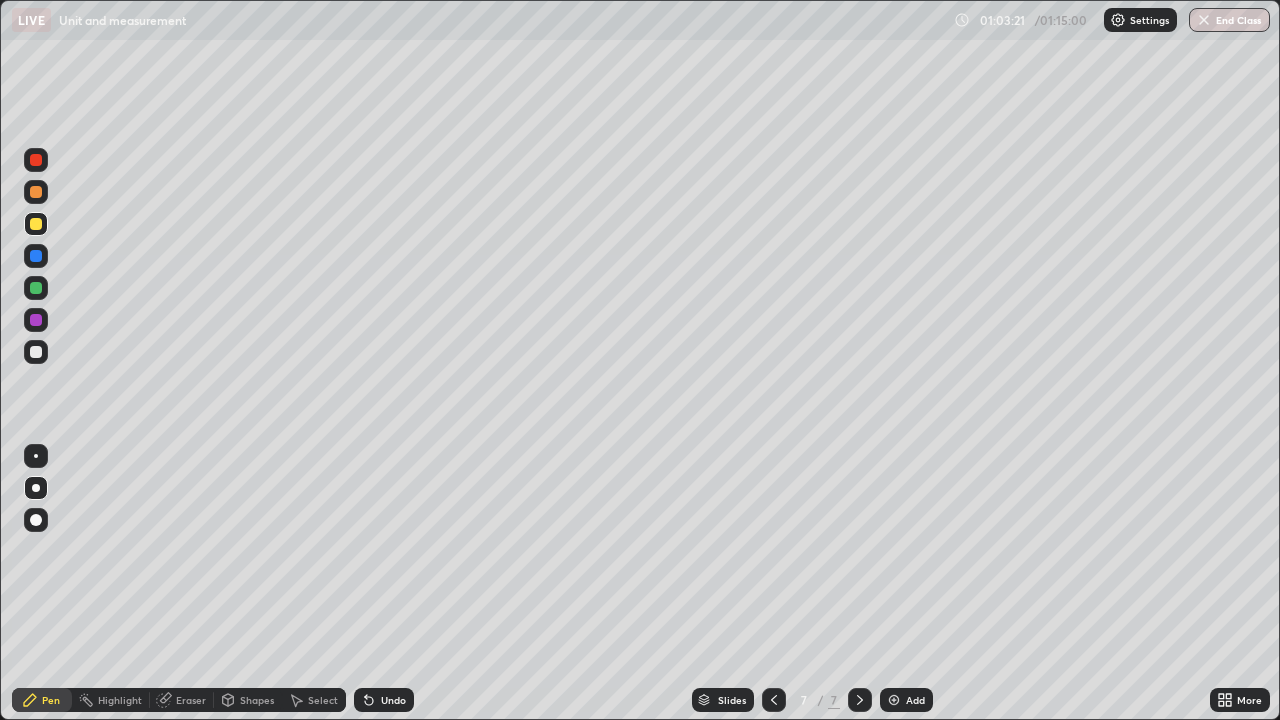 click at bounding box center (36, 352) 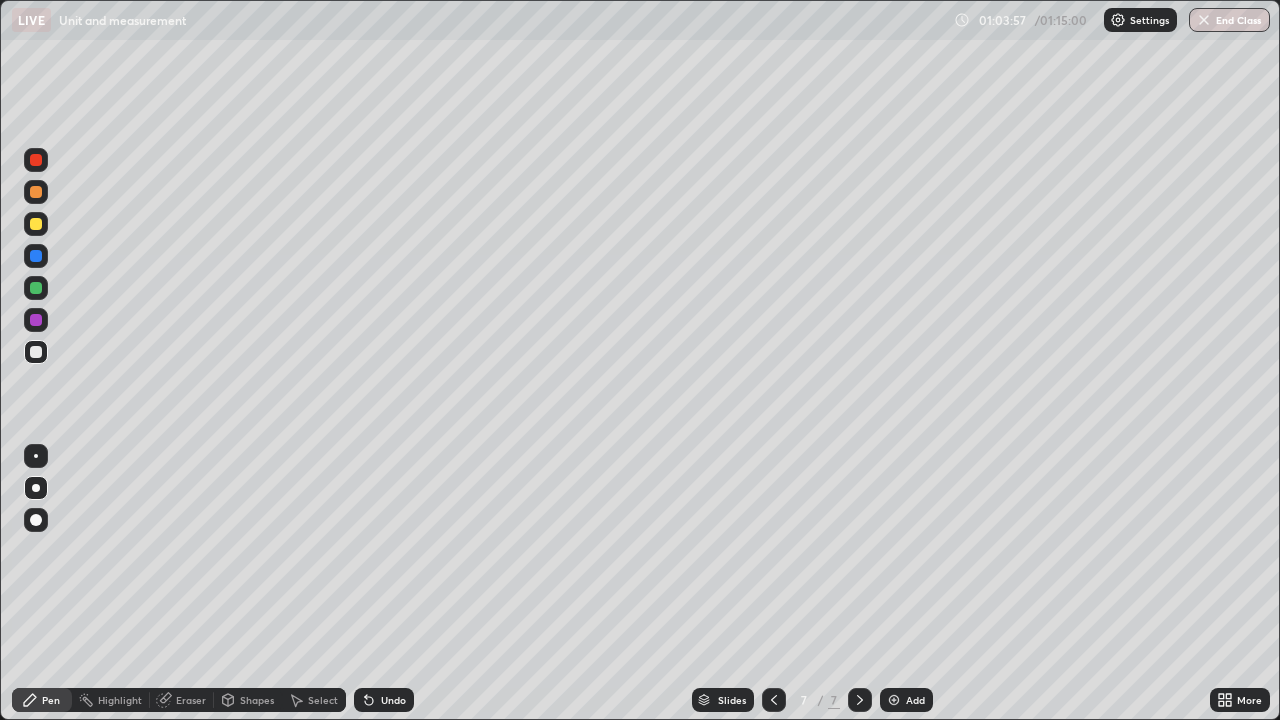click at bounding box center (36, 288) 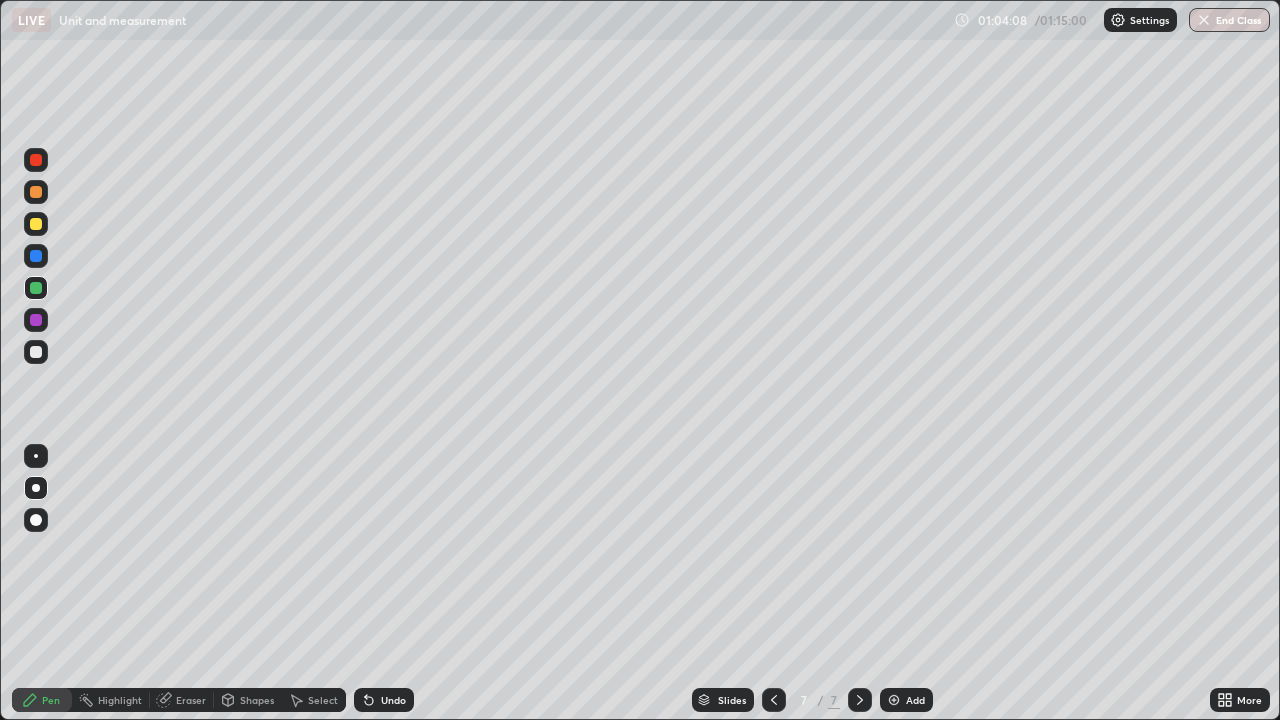 click at bounding box center (36, 224) 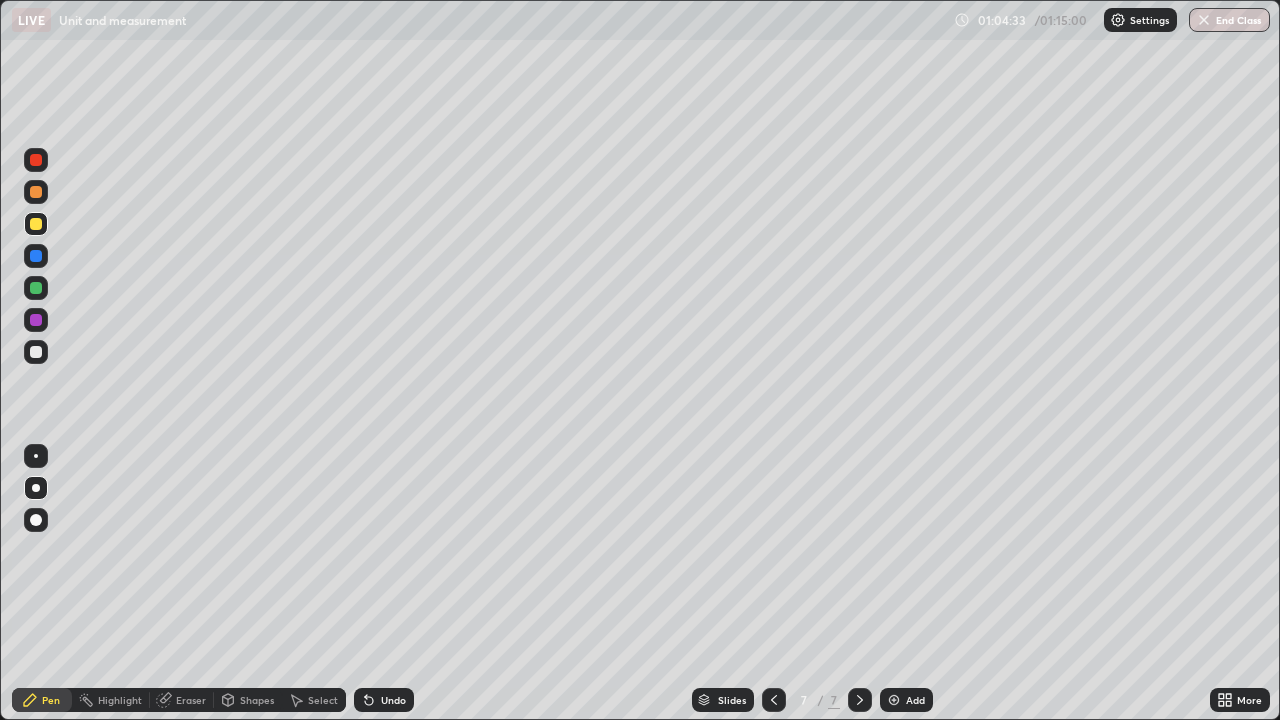 click at bounding box center [36, 352] 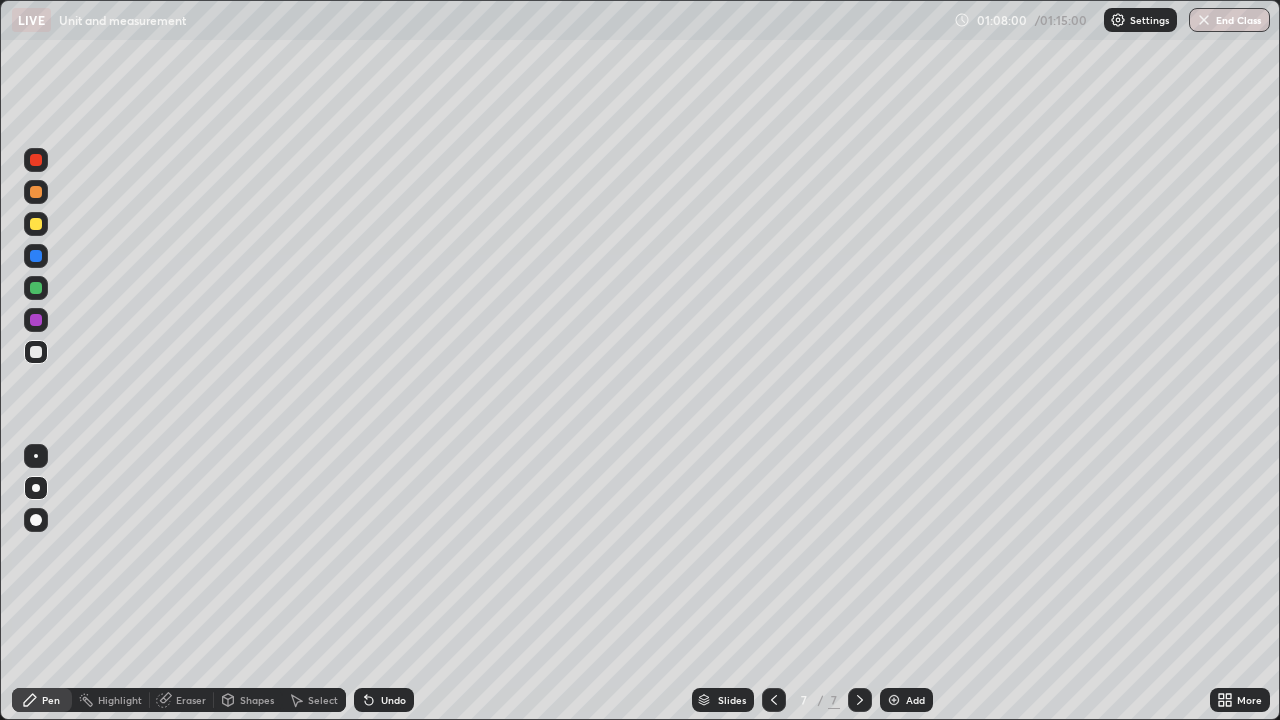 click on "End Class" at bounding box center [1229, 20] 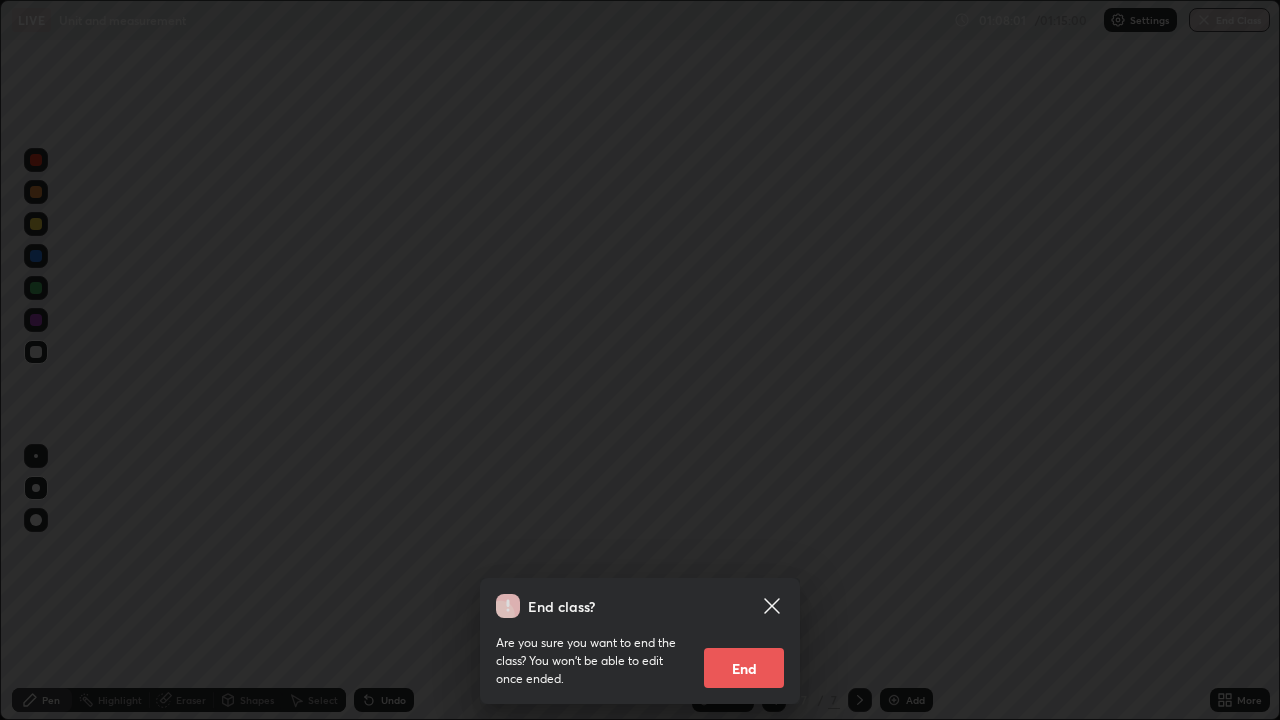 click on "End" at bounding box center (744, 668) 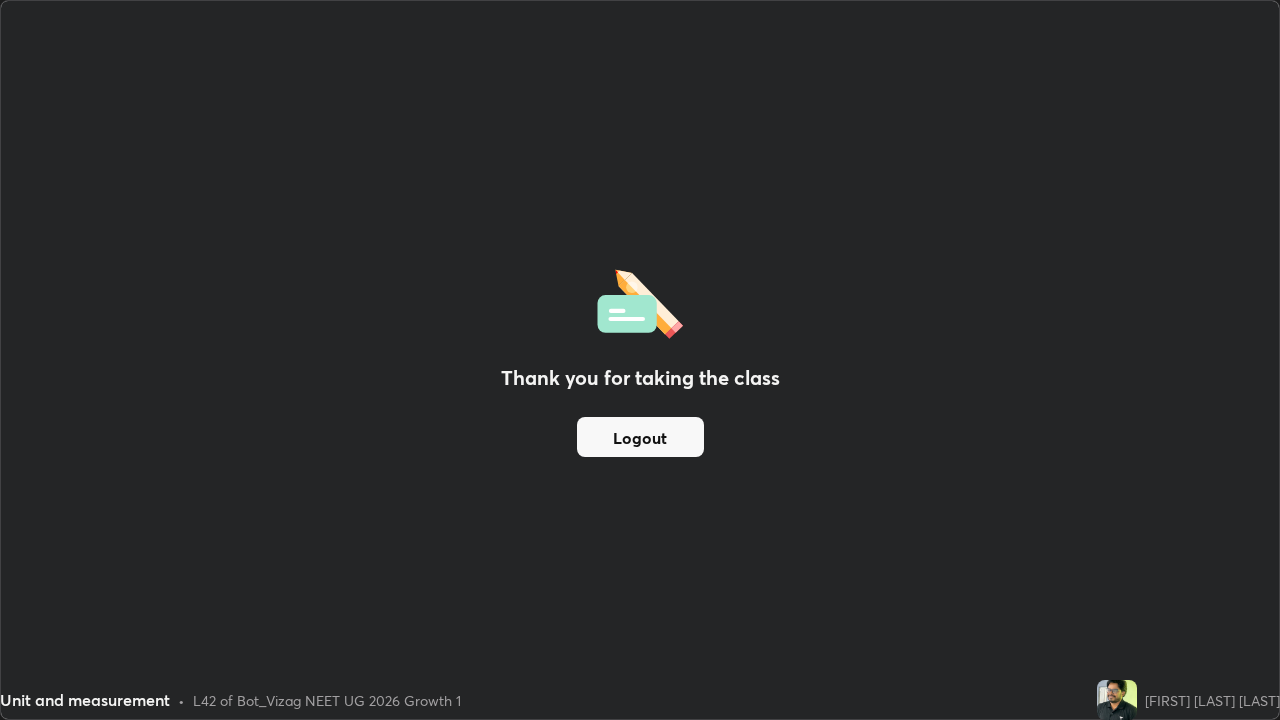 click on "Logout" at bounding box center (640, 437) 